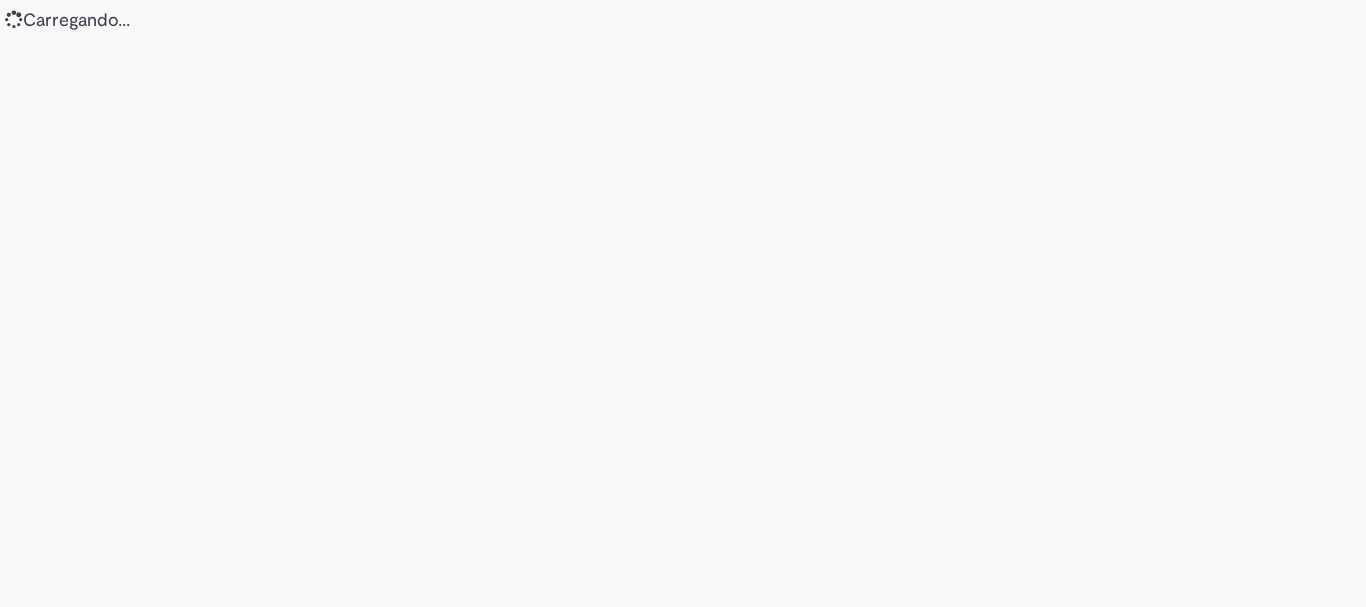 scroll, scrollTop: 0, scrollLeft: 0, axis: both 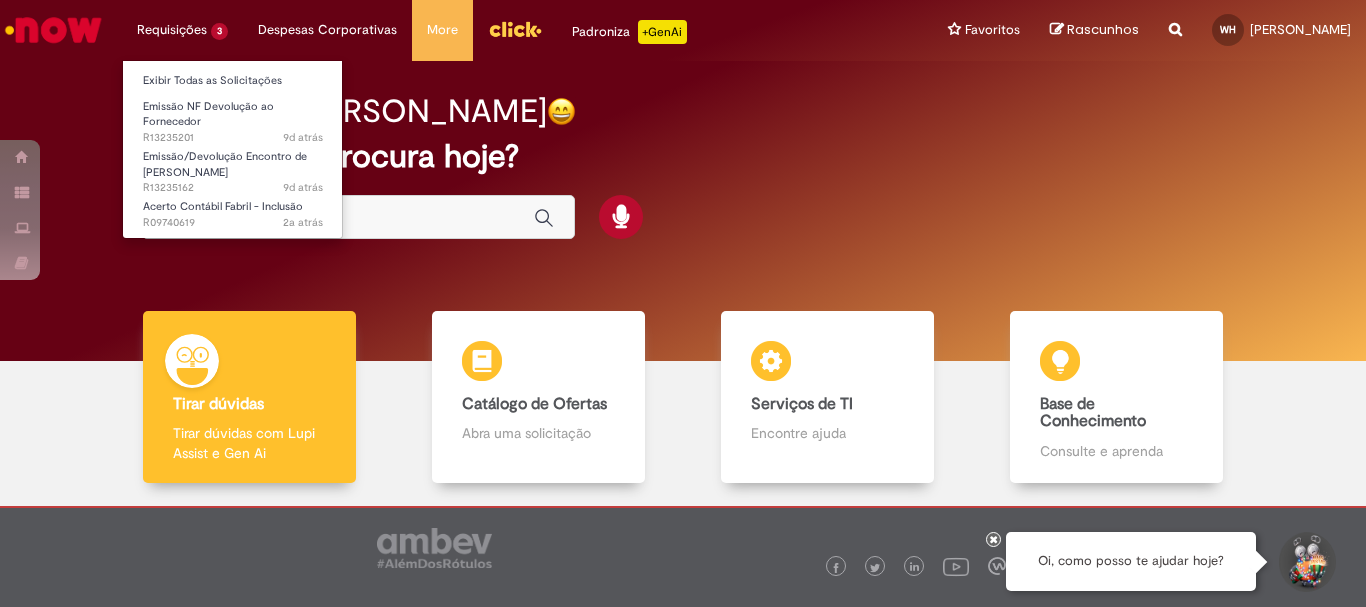 click on "Requisições   3
Exibir Todas as Solicitações
Emissão NF Devolução ao Fornecedor
9d atrás 9 dias atrás  R13235201
Emissão/Devolução Encontro de Contas Fornecedor
9d atrás 9 dias atrás  R13235162
Acerto Contábil Fabril - Inclusão
2a atrás 2 anos atrás  R09740619" at bounding box center (182, 30) 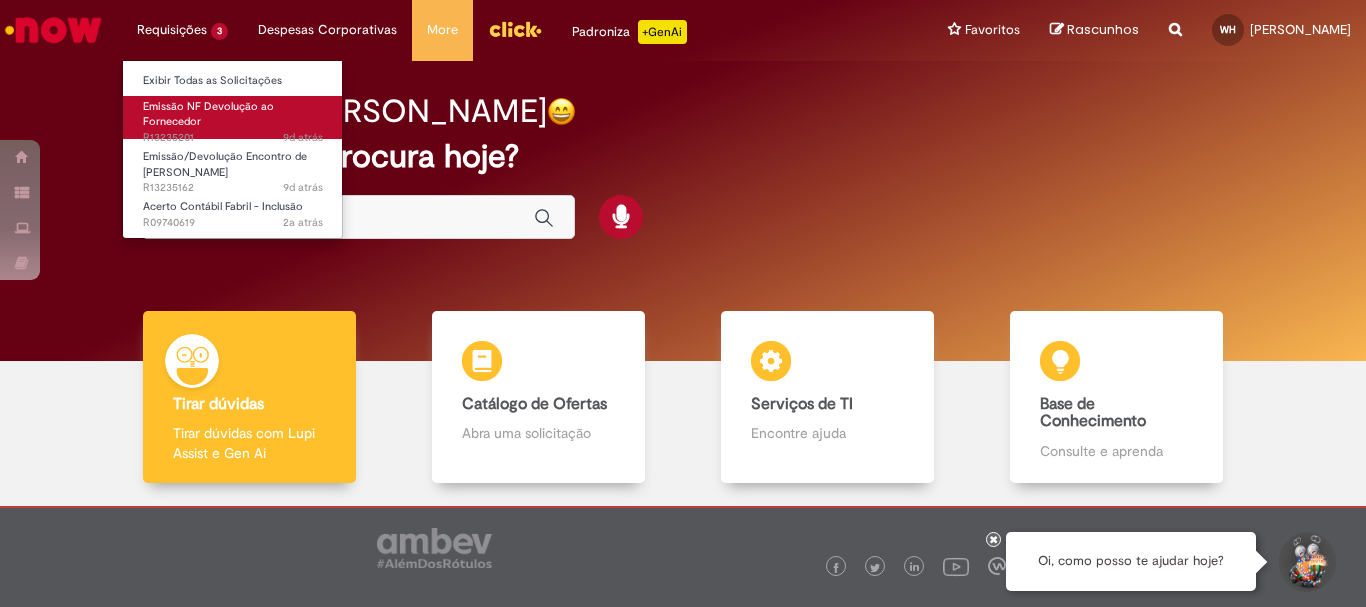 click on "Emissão NF Devolução ao Fornecedor
9d atrás 9 dias atrás  R13235201" at bounding box center (233, 117) 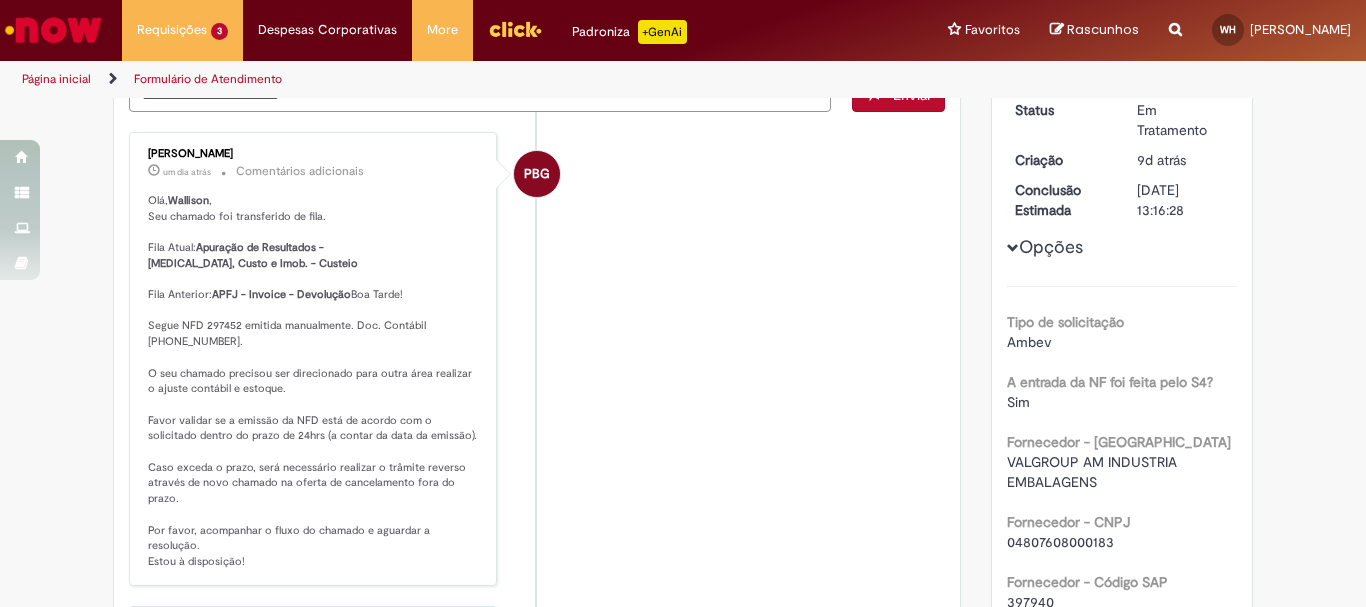 scroll, scrollTop: 300, scrollLeft: 0, axis: vertical 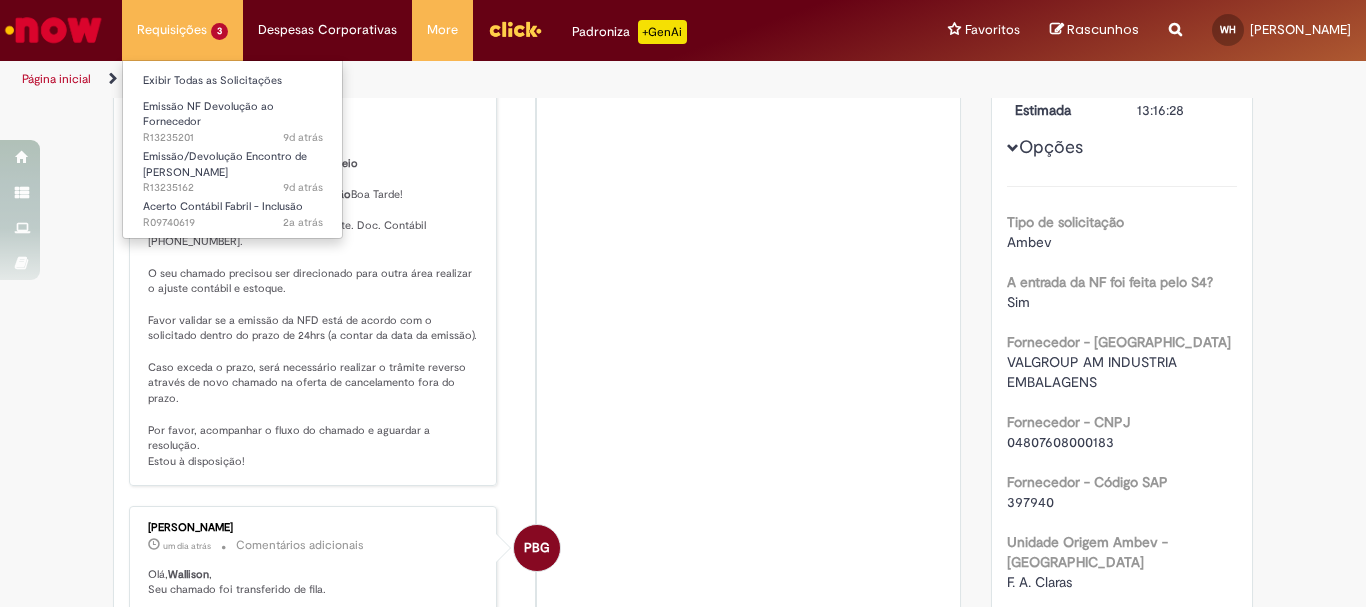 click on "Requisições   3
Exibir Todas as Solicitações
Emissão NF Devolução ao Fornecedor
9d atrás 9 dias atrás  R13235201
Emissão/Devolução Encontro de Contas Fornecedor
9d atrás 9 dias atrás  R13235162
Acerto Contábil Fabril - Inclusão
2a atrás 2 anos atrás  R09740619" at bounding box center (182, 30) 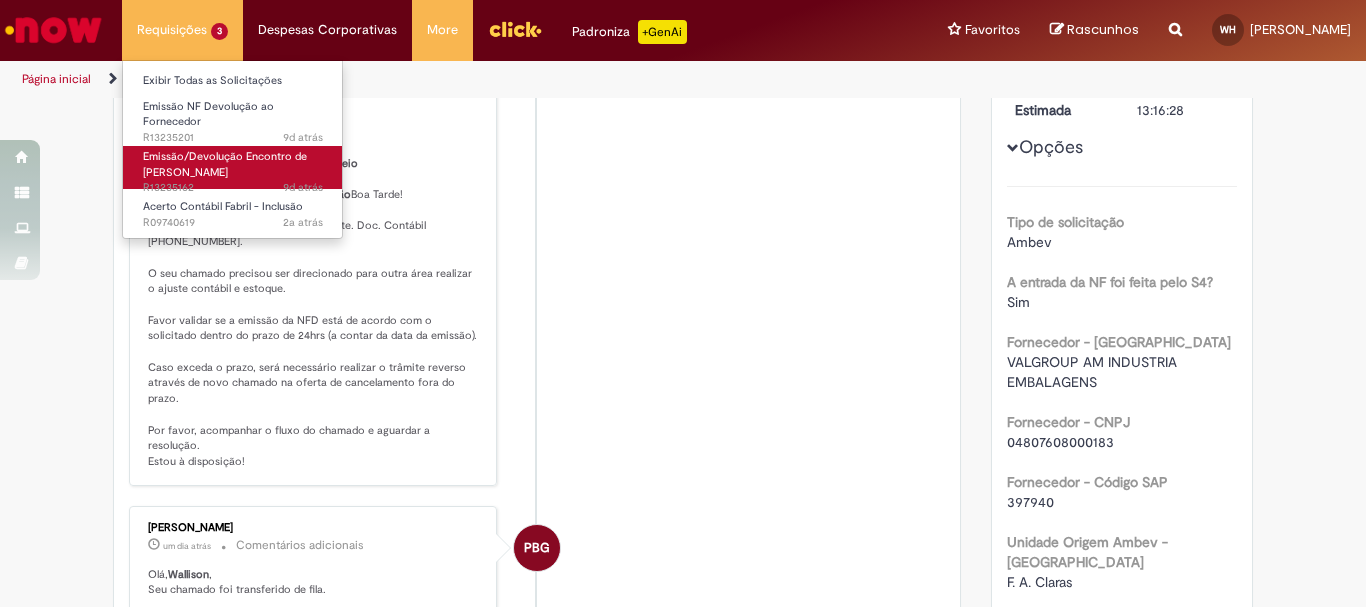click on "Emissão/Devolução Encontro de [PERSON_NAME]" at bounding box center [225, 164] 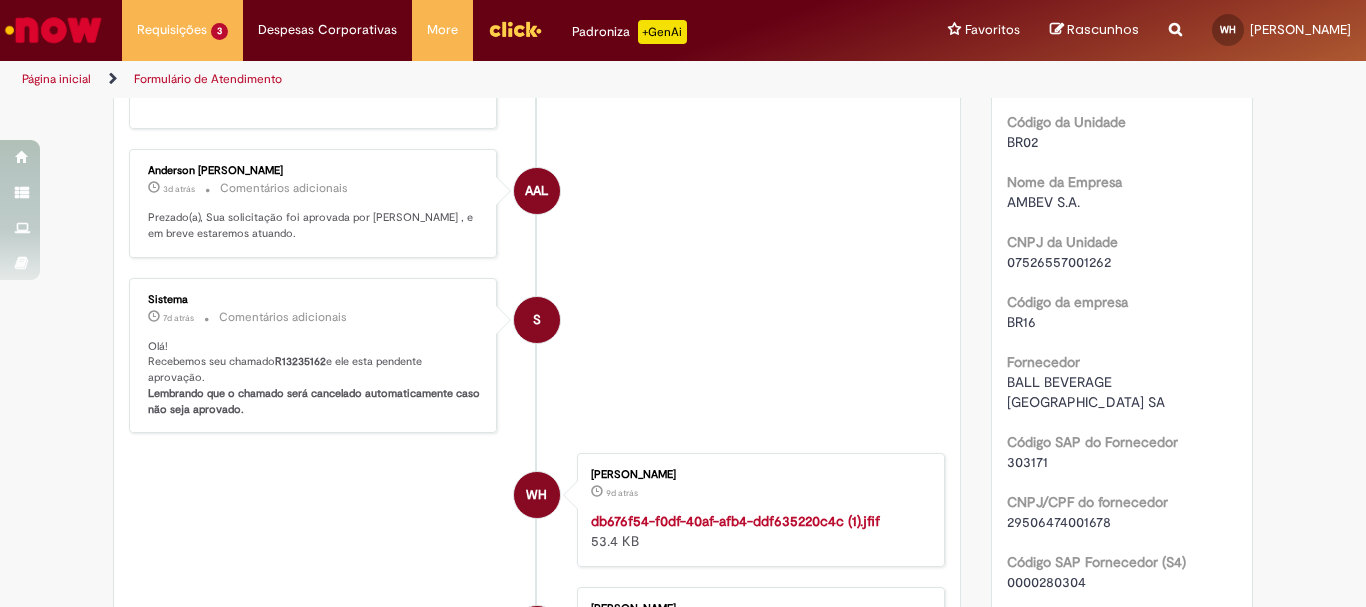 scroll, scrollTop: 1000, scrollLeft: 0, axis: vertical 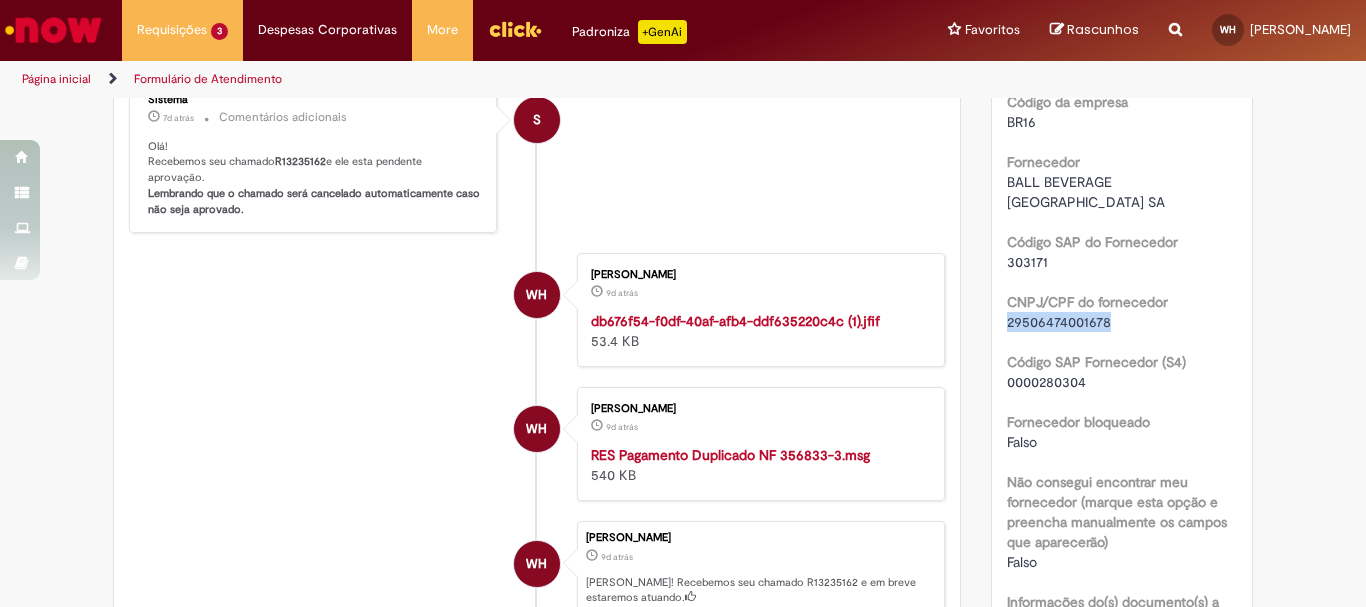 drag, startPoint x: 999, startPoint y: 320, endPoint x: 1115, endPoint y: 328, distance: 116.275536 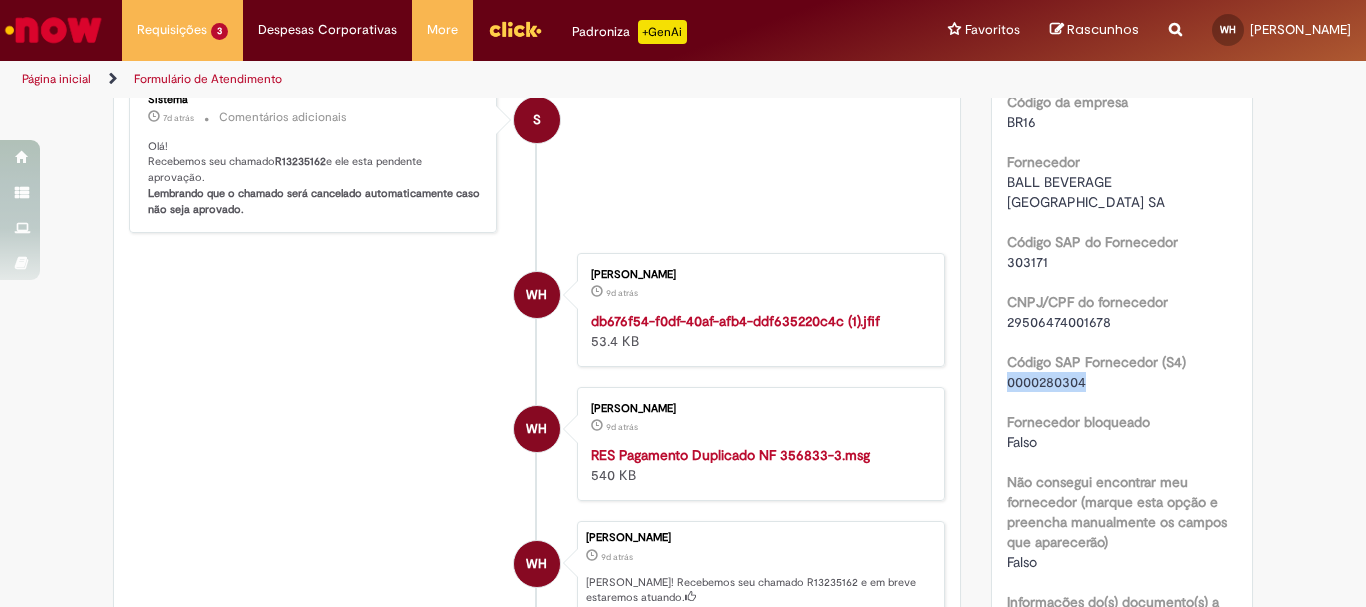 drag, startPoint x: 1001, startPoint y: 387, endPoint x: 1119, endPoint y: 381, distance: 118.15244 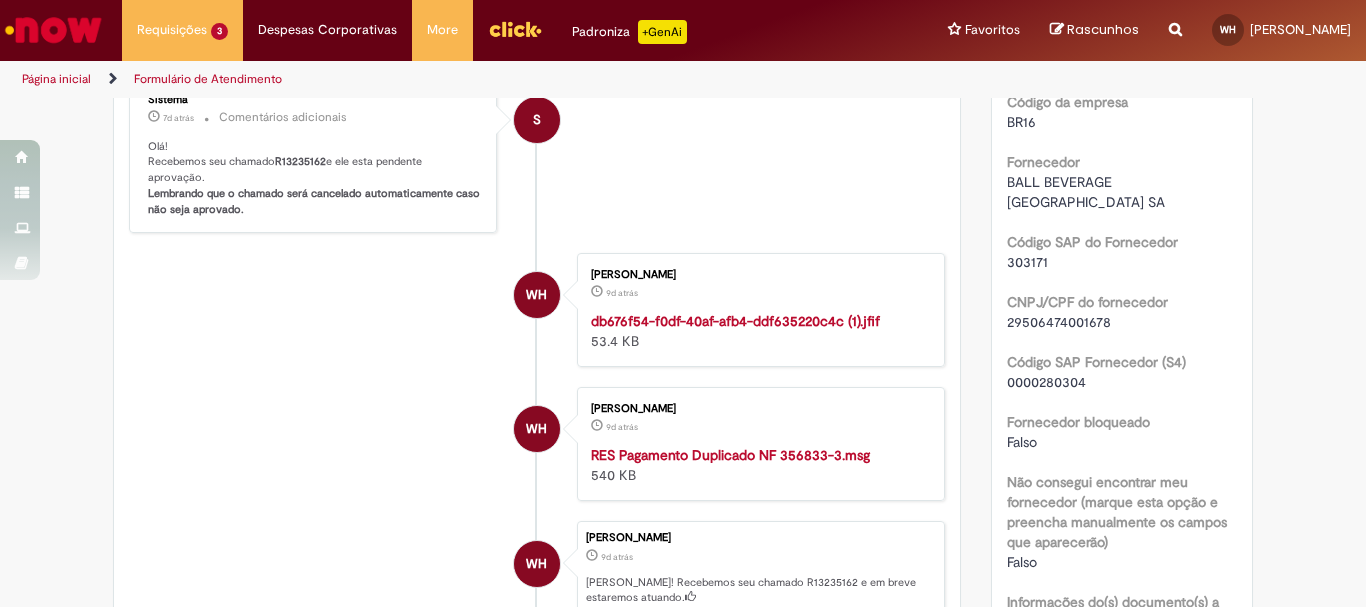 click on "WH
[PERSON_NAME] Hora
9d atrás 9 dias atrás
db676f54-f0df-40af-afb4-ddf635220c4c (1).jfif  53.4 KB" at bounding box center [537, 310] 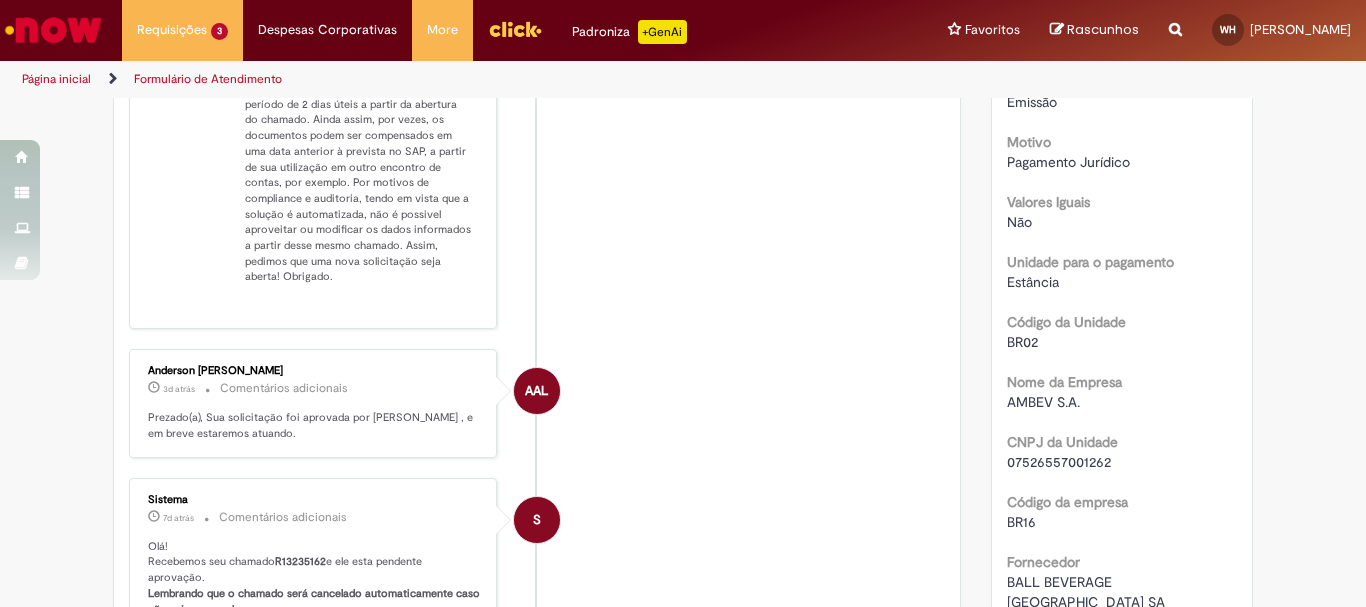 scroll, scrollTop: 300, scrollLeft: 0, axis: vertical 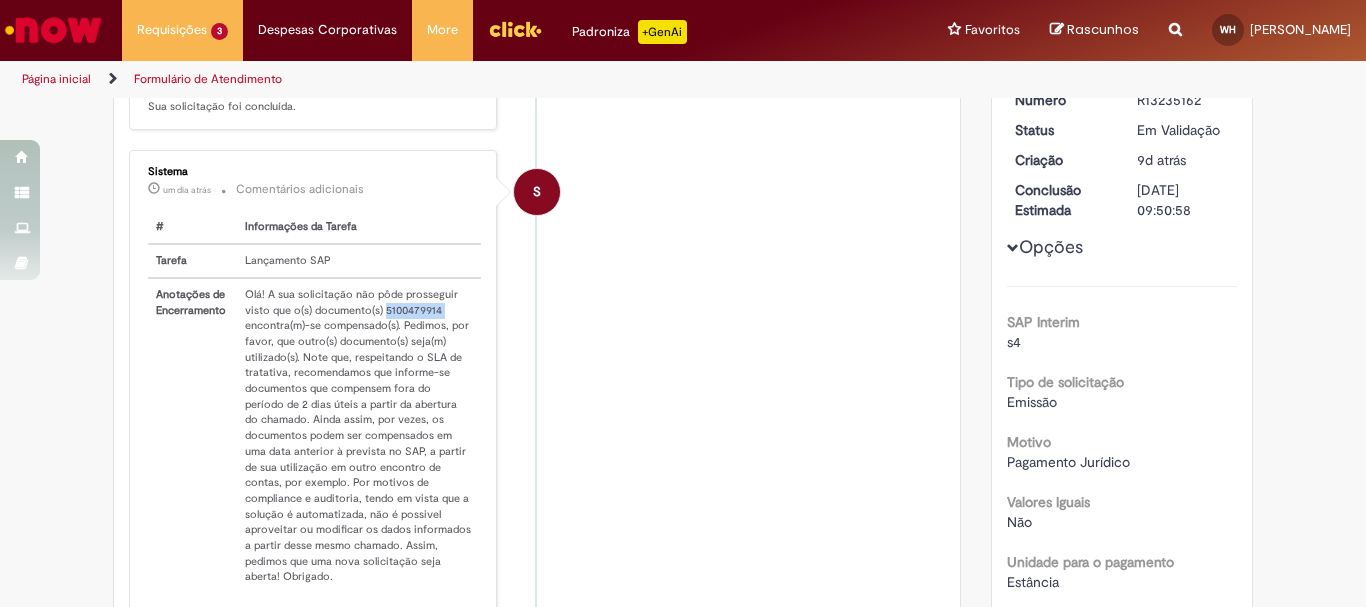 drag, startPoint x: 374, startPoint y: 325, endPoint x: 442, endPoint y: 322, distance: 68.06615 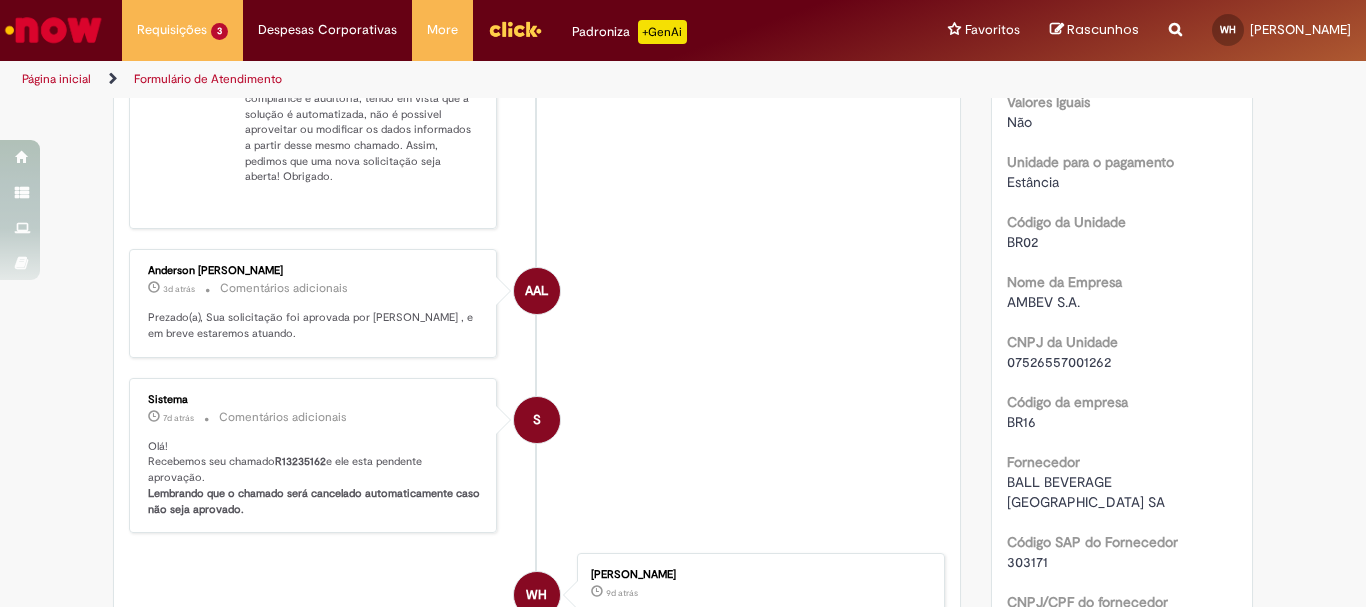 scroll, scrollTop: 1100, scrollLeft: 0, axis: vertical 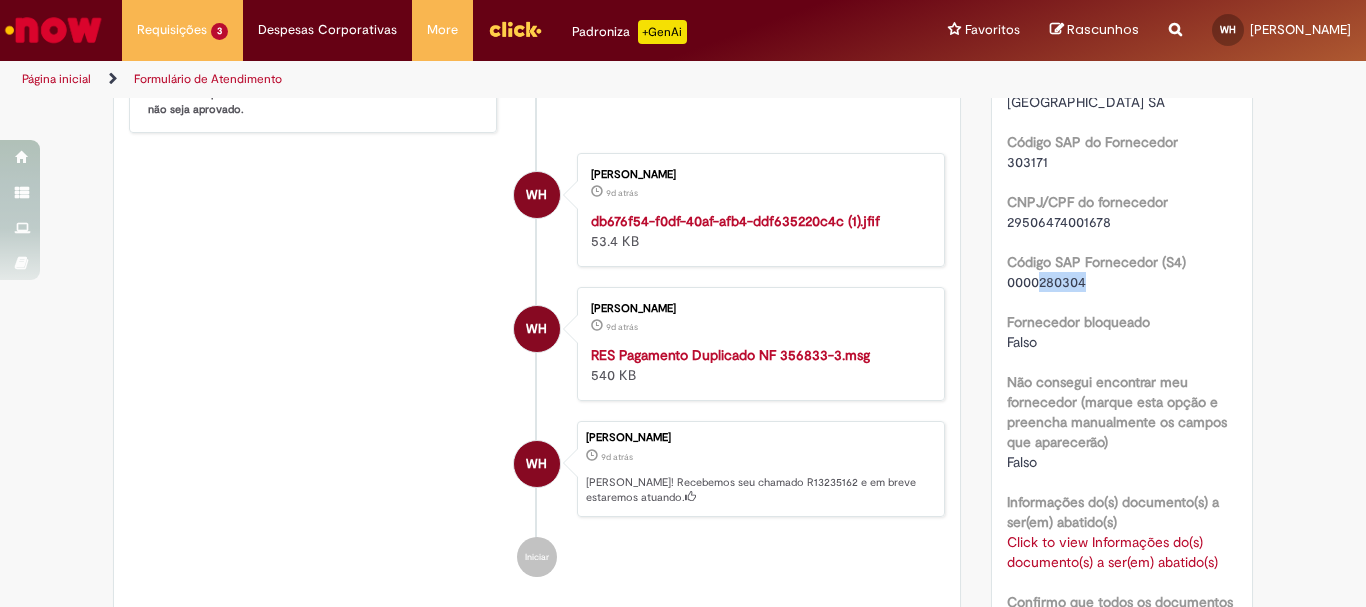 drag, startPoint x: 1035, startPoint y: 279, endPoint x: 1102, endPoint y: 281, distance: 67.02985 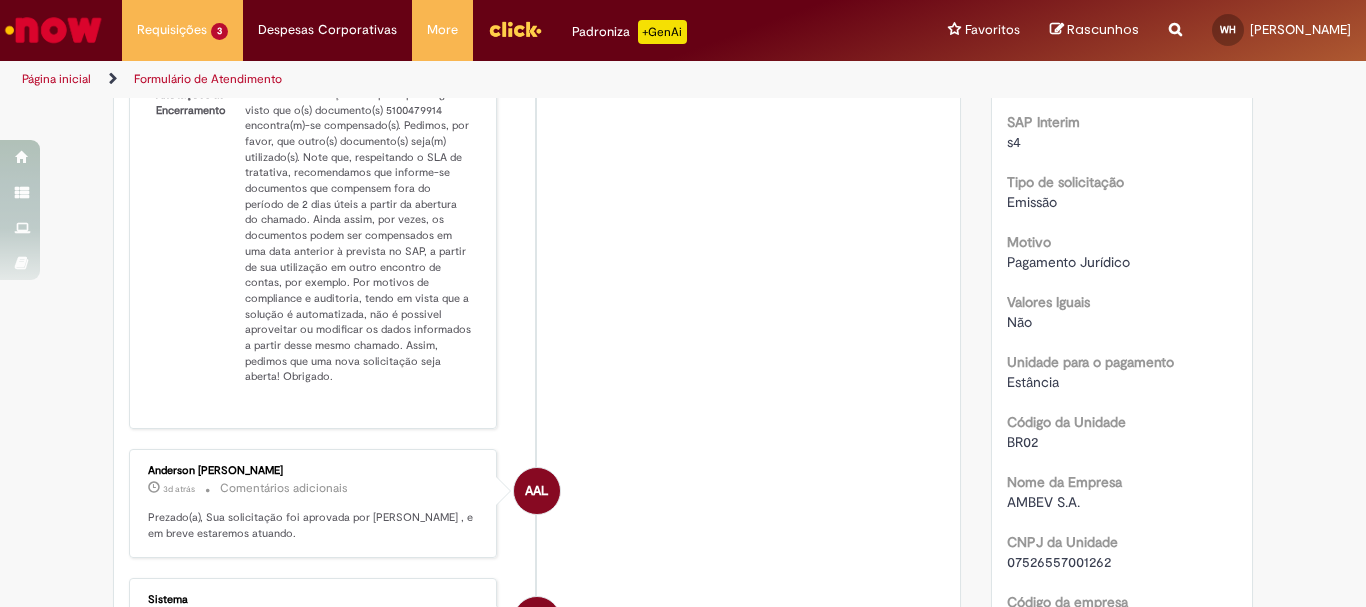 scroll, scrollTop: 300, scrollLeft: 0, axis: vertical 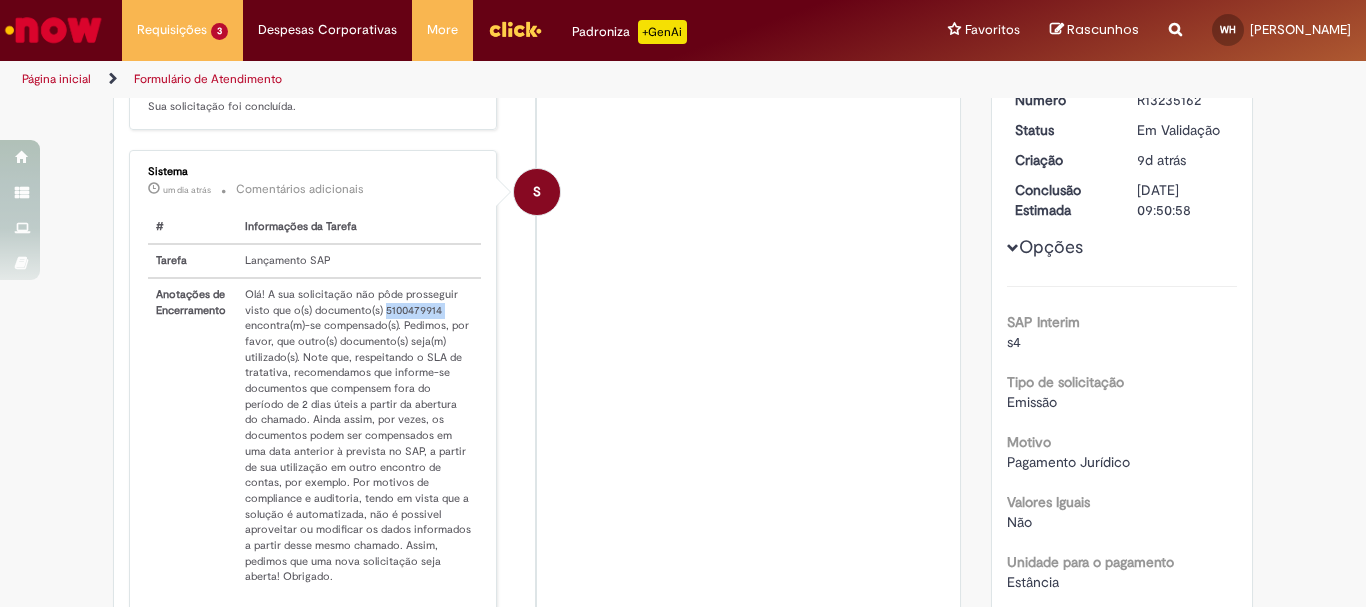 drag, startPoint x: 376, startPoint y: 330, endPoint x: 461, endPoint y: 328, distance: 85.02353 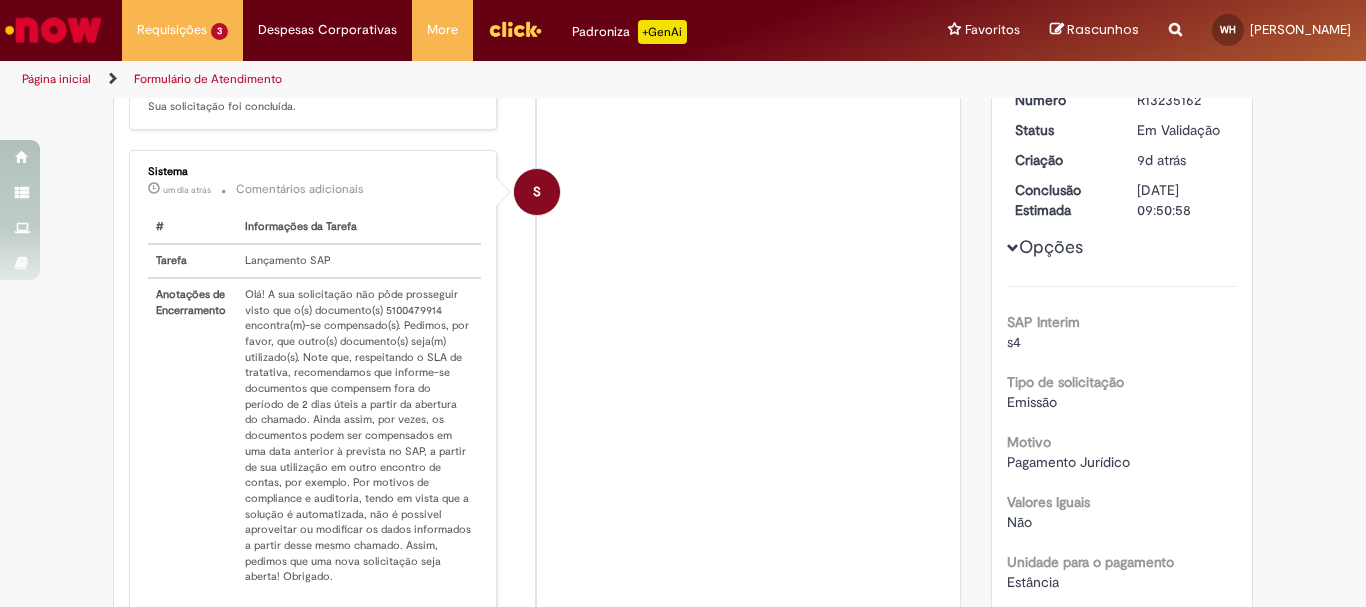 click on "Olá! A sua solicitação não pôde prosseguir visto que o(s) documento(s) 5100479914 encontra(m)-se compensado(s). Pedimos, por favor, que outro(s) documento(s) seja(m) utilizado(s). Note que, respeitando o SLA de tratativa, recomendamos que informe-se documentos que compensem fora do período de 2 dias úteis a partir da abertura do chamado. Ainda assim, por vezes, os documentos podem ser compensados em uma data anterior à prevista no SAP, a partir de sua utilização em outro encontro de contas, por exemplo. Por motivos de compliance e auditoria, tendo em vista que a solução é automatizada, não é possivel aproveitar ou modificar os dados informados a partir desse mesmo chamado. Assim, pedimos que uma nova solicitação seja aberta! Obrigado." at bounding box center (359, 435) 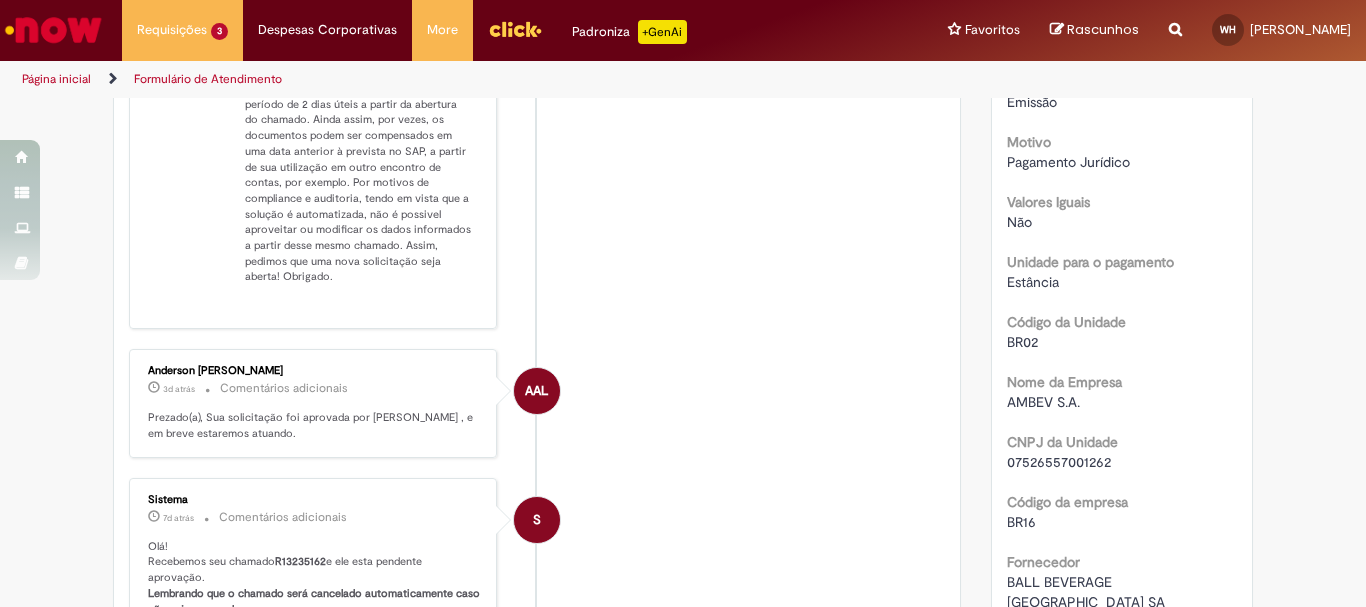 scroll, scrollTop: 700, scrollLeft: 0, axis: vertical 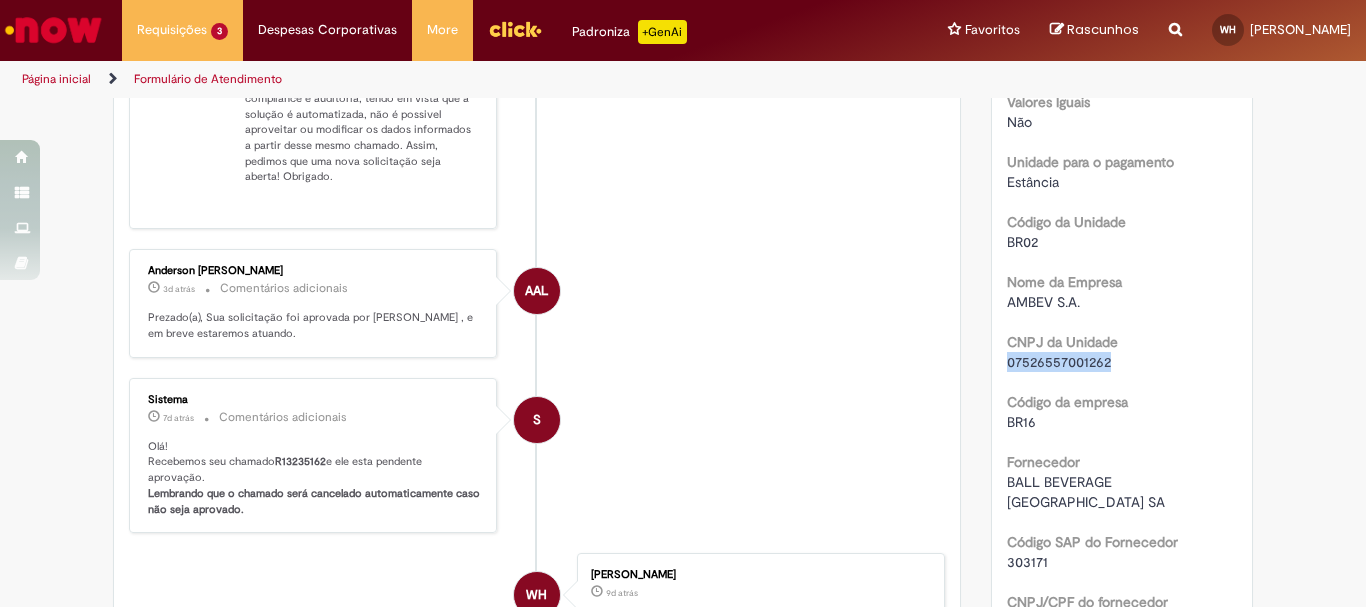 drag, startPoint x: 999, startPoint y: 362, endPoint x: 1125, endPoint y: 355, distance: 126.1943 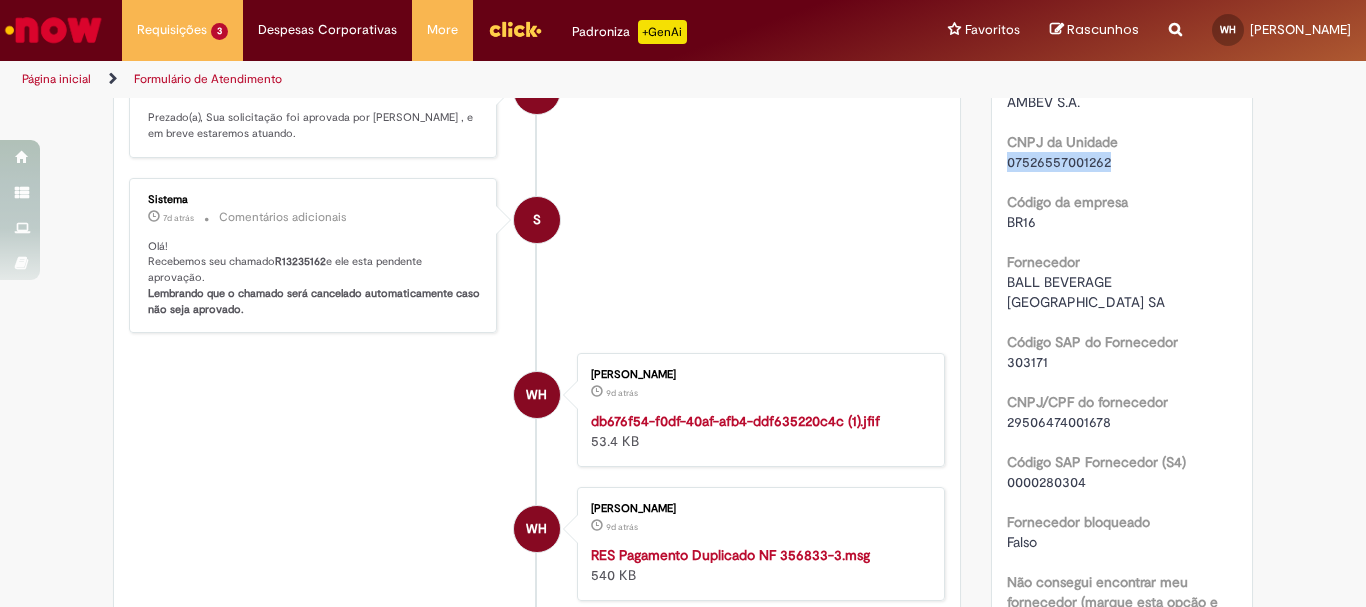 scroll, scrollTop: 1000, scrollLeft: 0, axis: vertical 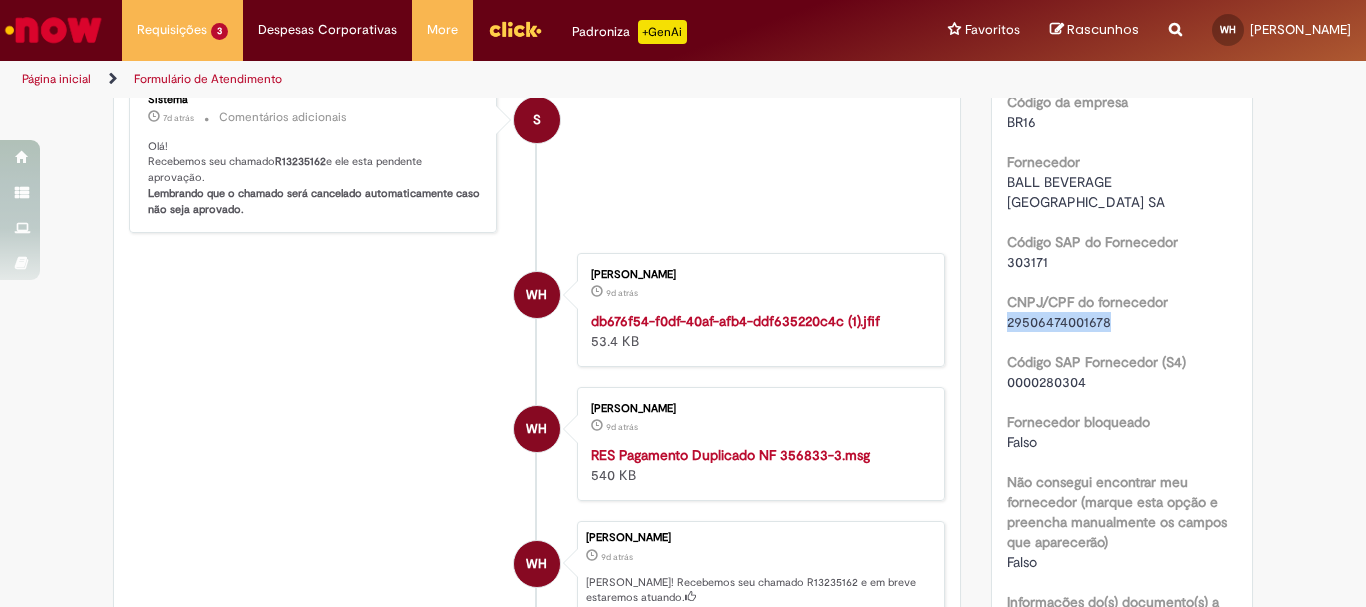 drag, startPoint x: 998, startPoint y: 319, endPoint x: 1115, endPoint y: 319, distance: 117 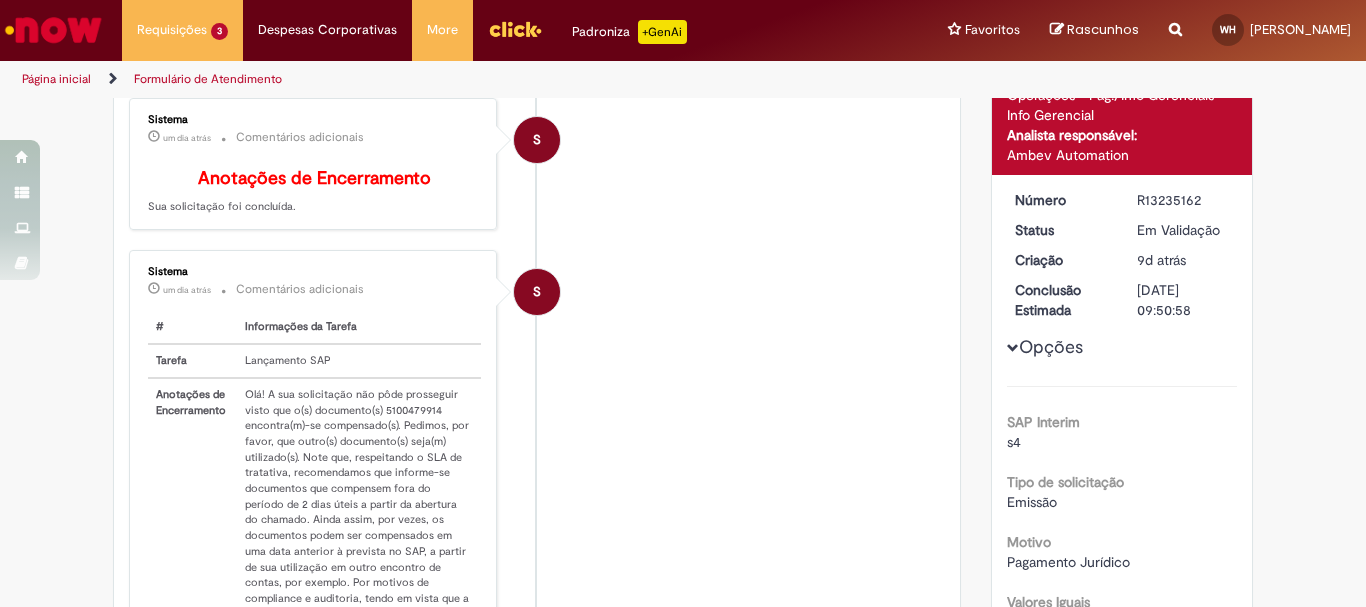 scroll, scrollTop: 0, scrollLeft: 0, axis: both 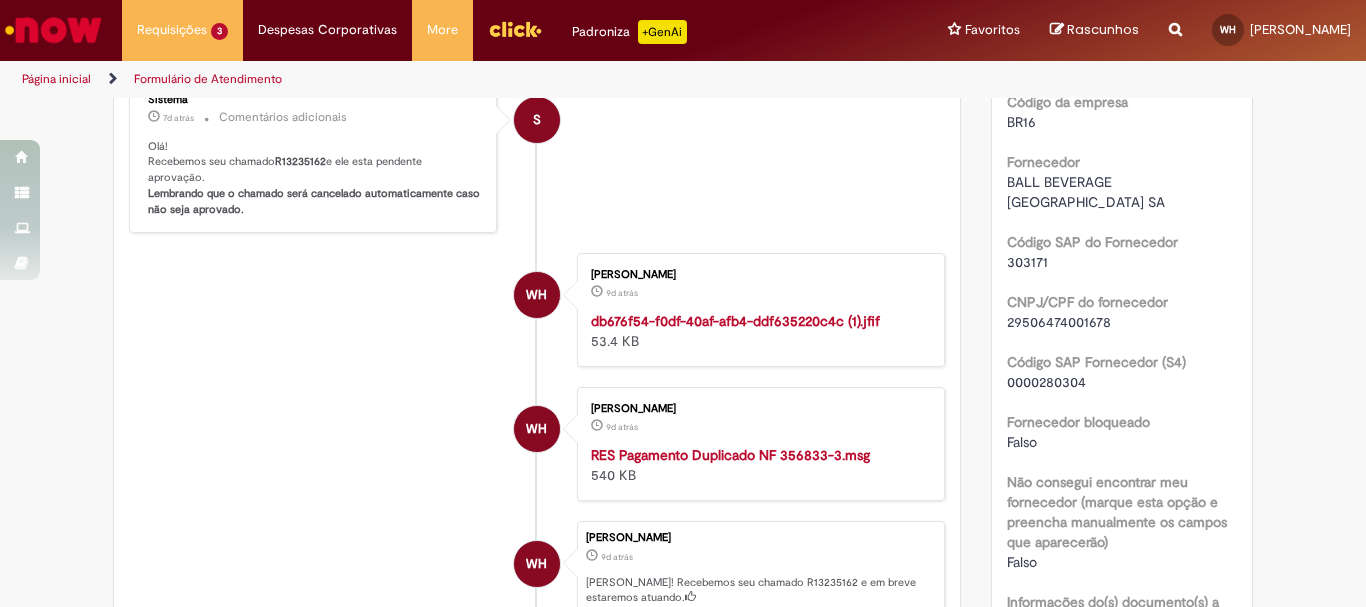 click on "Código SAP Fornecedor (S4)" at bounding box center [1096, 362] 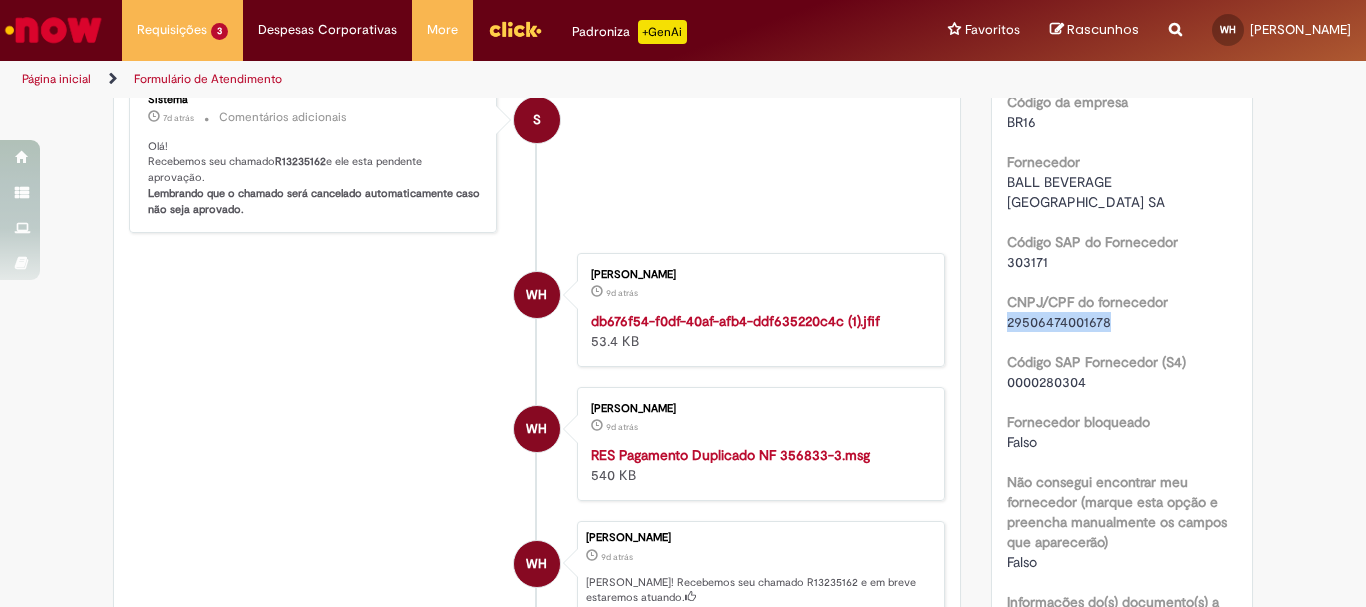 drag, startPoint x: 998, startPoint y: 322, endPoint x: 1126, endPoint y: 328, distance: 128.14055 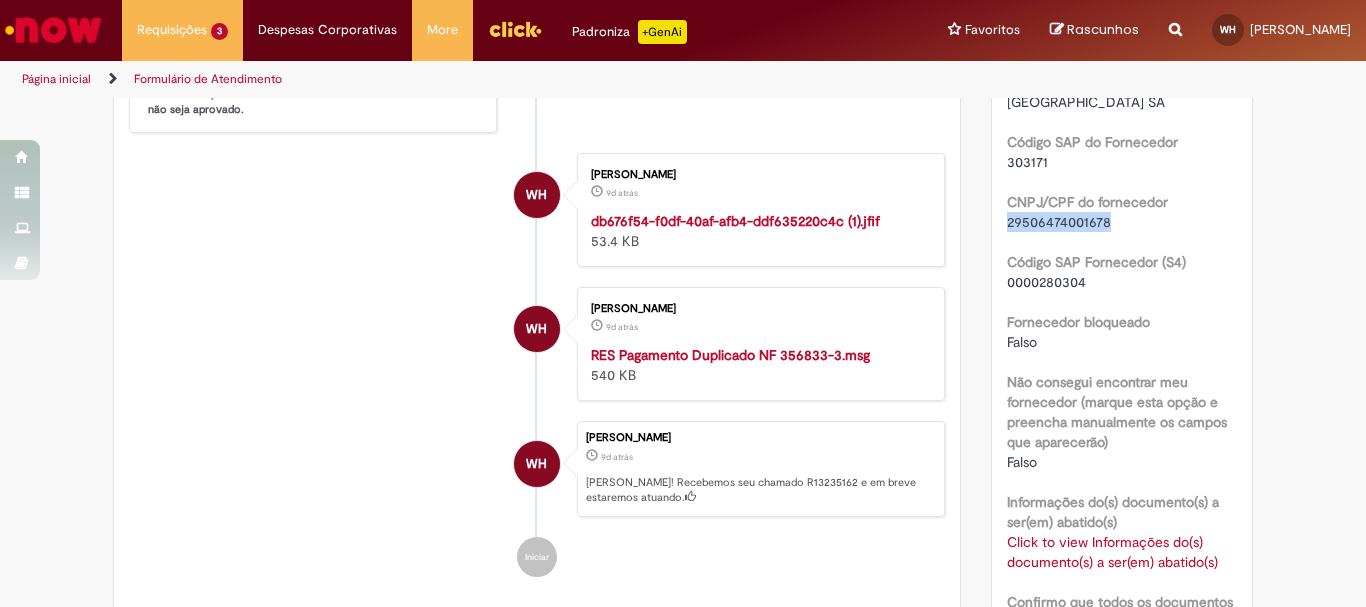 scroll, scrollTop: 1400, scrollLeft: 0, axis: vertical 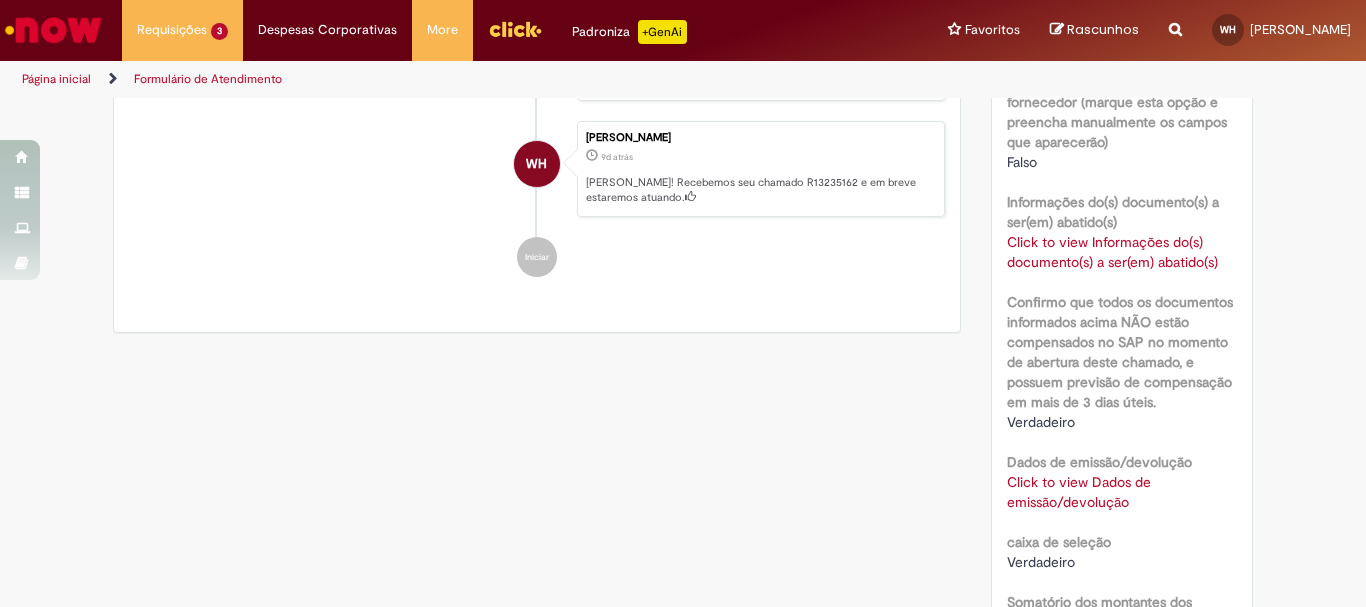 click on "Click to view Dados de emissão/devolução" at bounding box center (1079, 492) 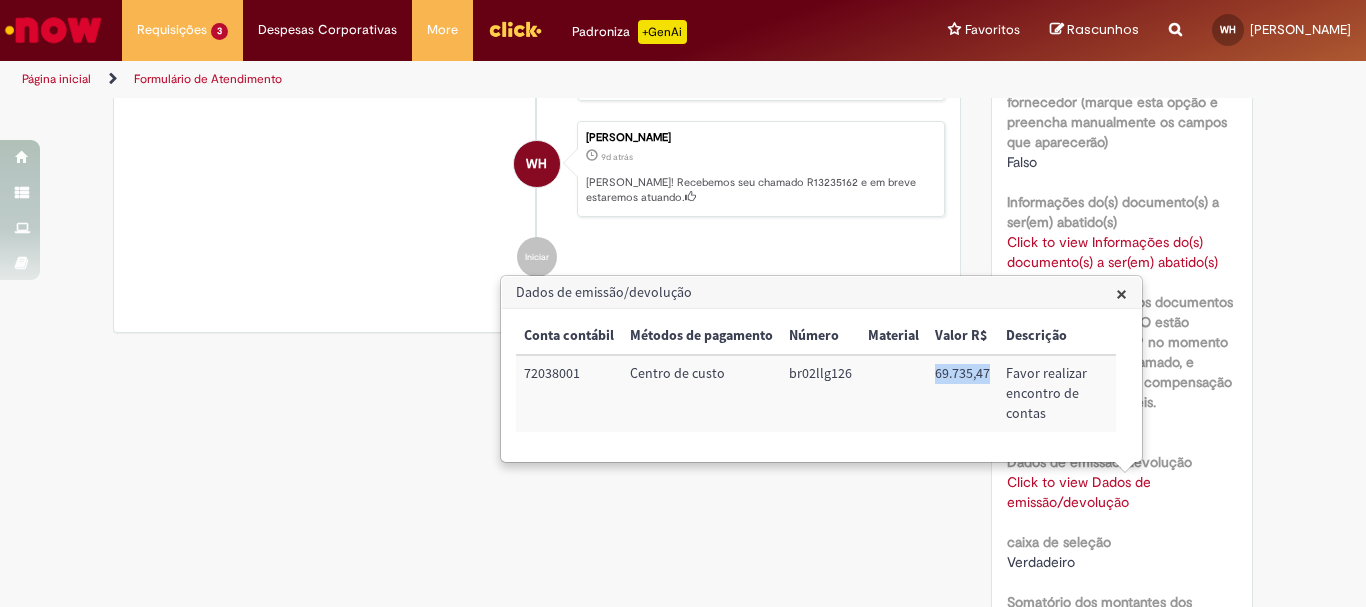 drag, startPoint x: 930, startPoint y: 375, endPoint x: 996, endPoint y: 380, distance: 66.189125 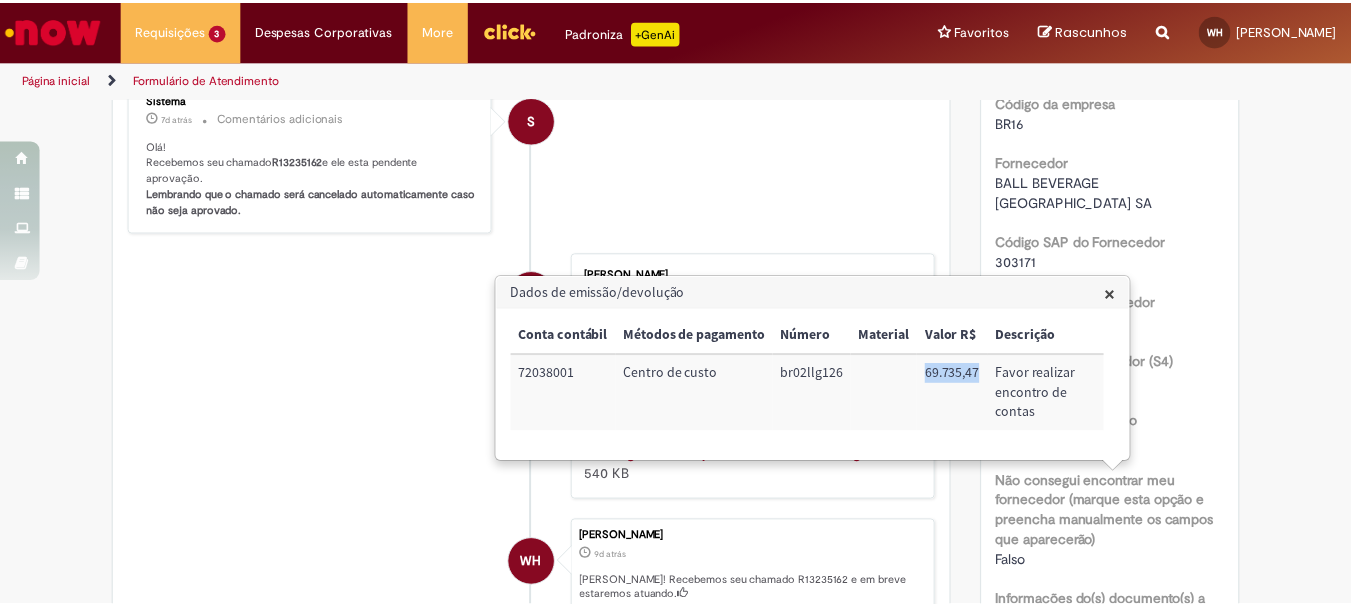 scroll, scrollTop: 600, scrollLeft: 0, axis: vertical 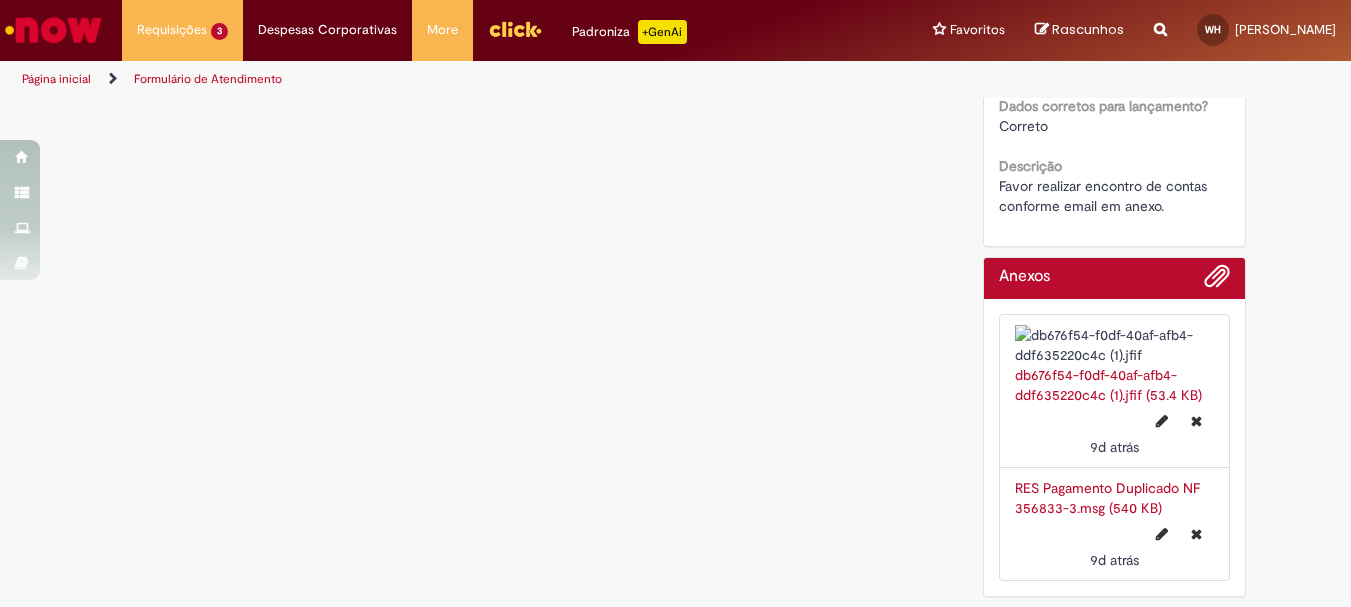 click on "RES Pagamento Duplicado NF 356833-3.msg (540 KB)" at bounding box center (1107, 498) 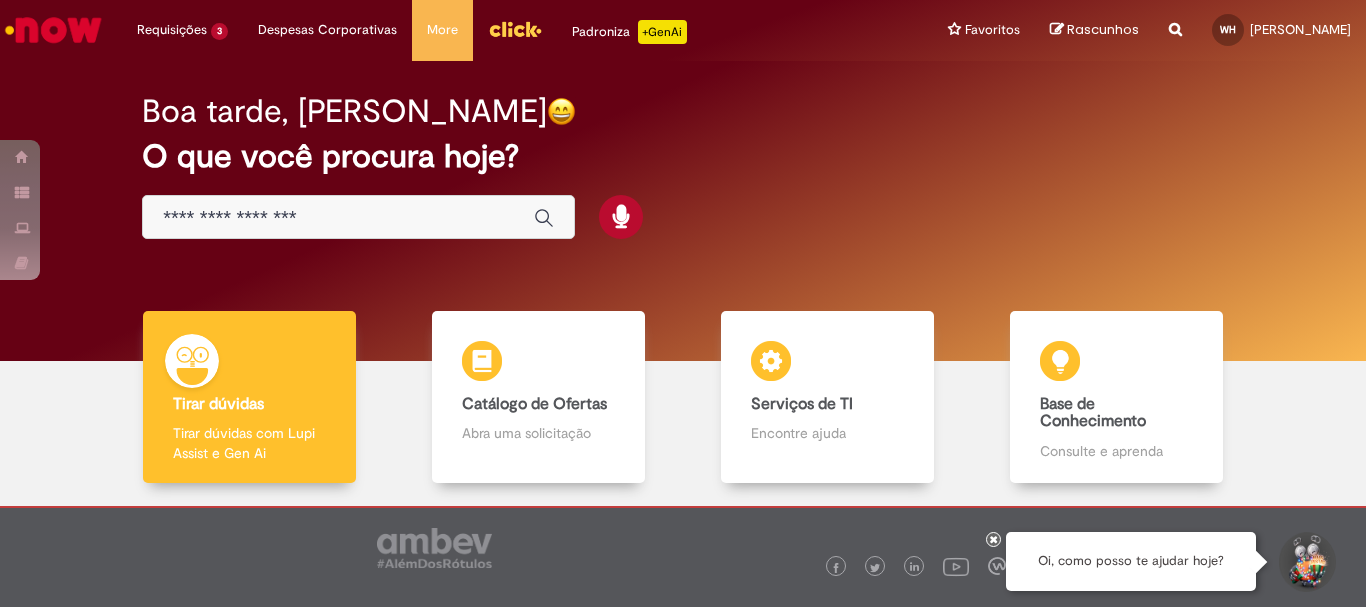 scroll, scrollTop: 0, scrollLeft: 0, axis: both 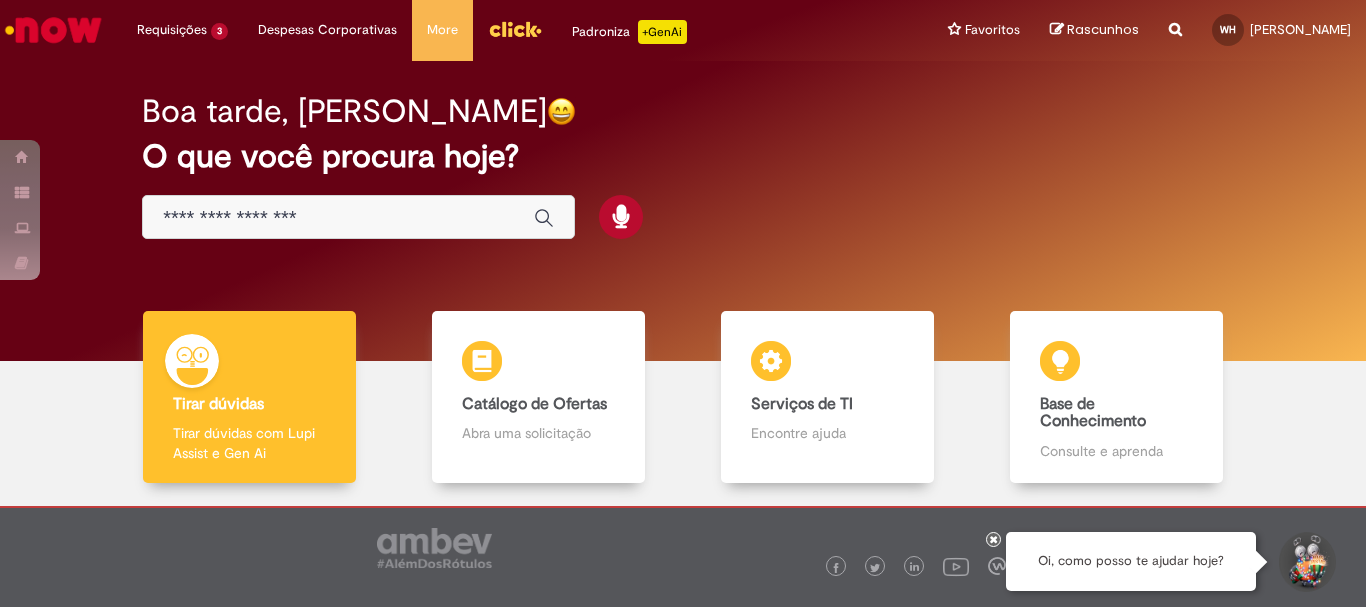 click at bounding box center [338, 218] 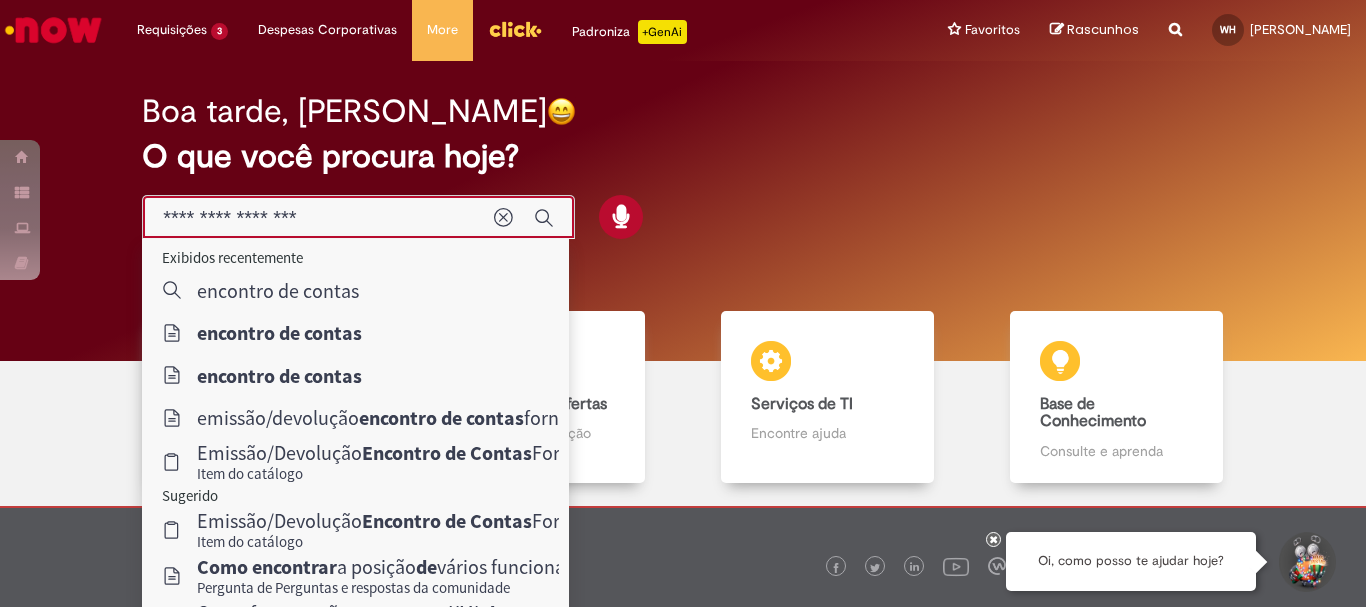 type on "**********" 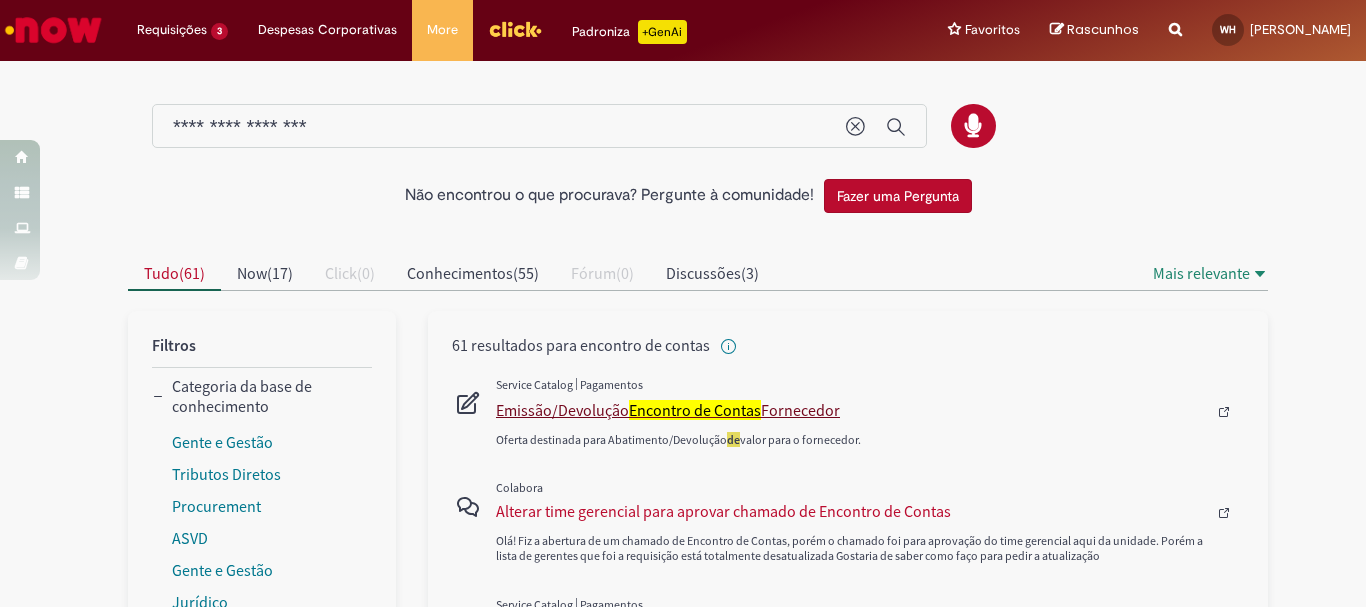 click on "Emissão/Devolução  Encontro de Contas  Fornecedor" at bounding box center [851, 410] 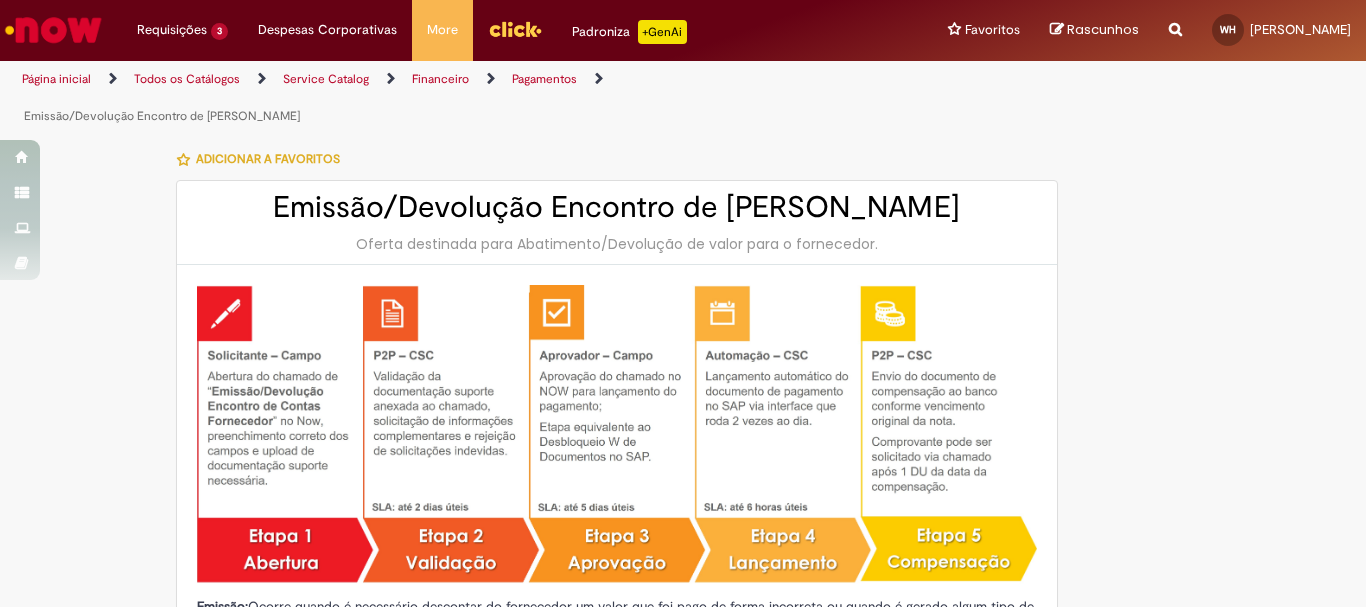 type on "********" 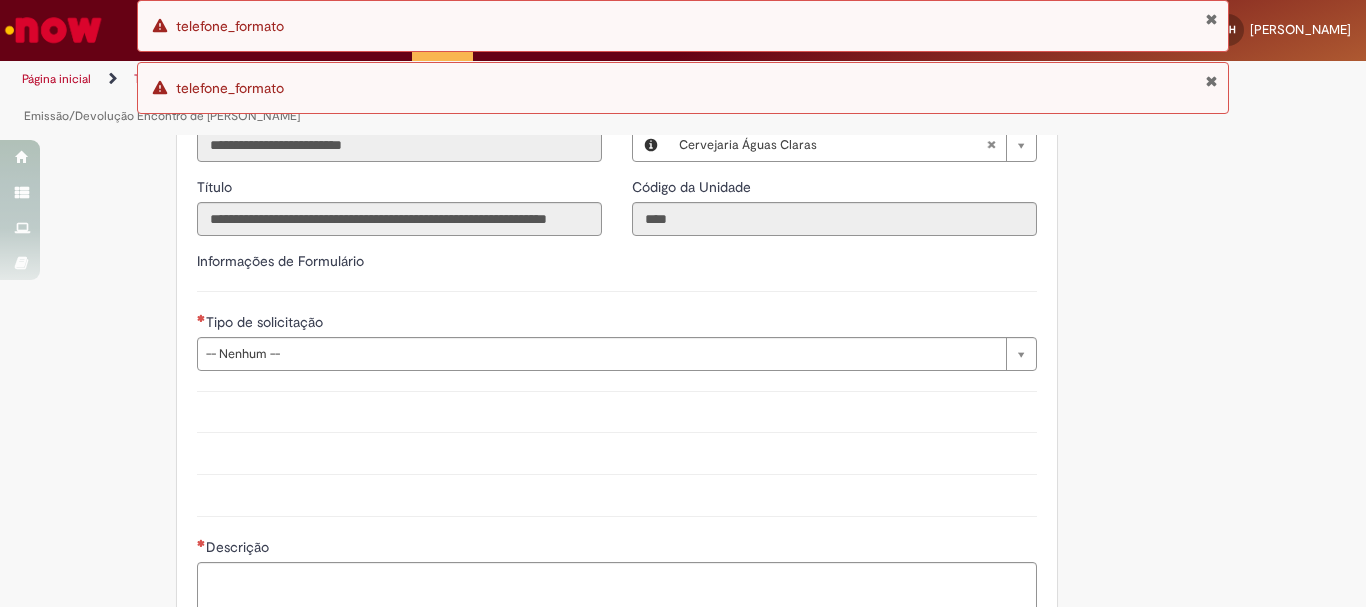 scroll, scrollTop: 1053, scrollLeft: 0, axis: vertical 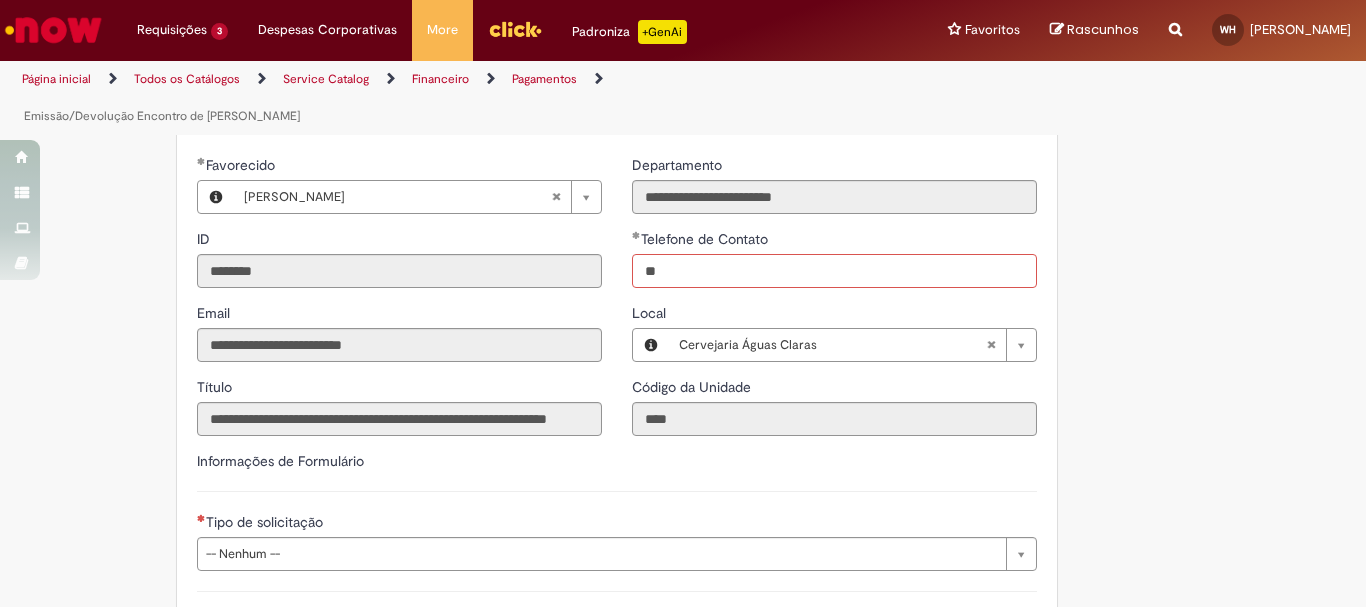 type on "*" 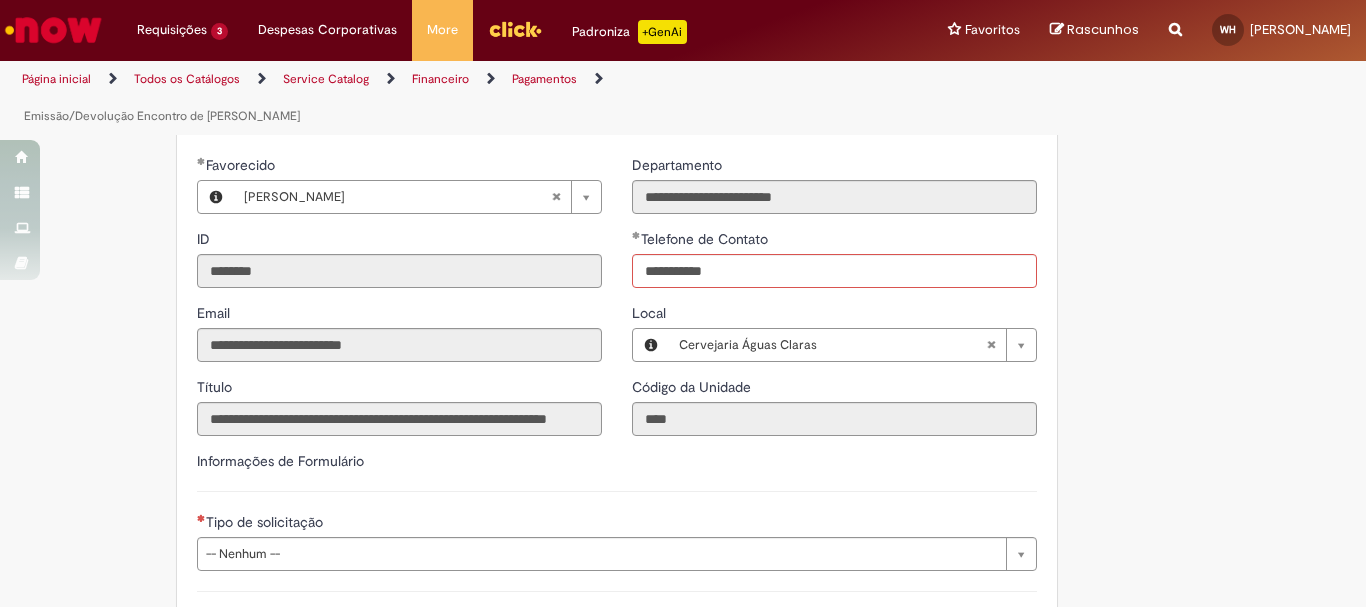 type on "**********" 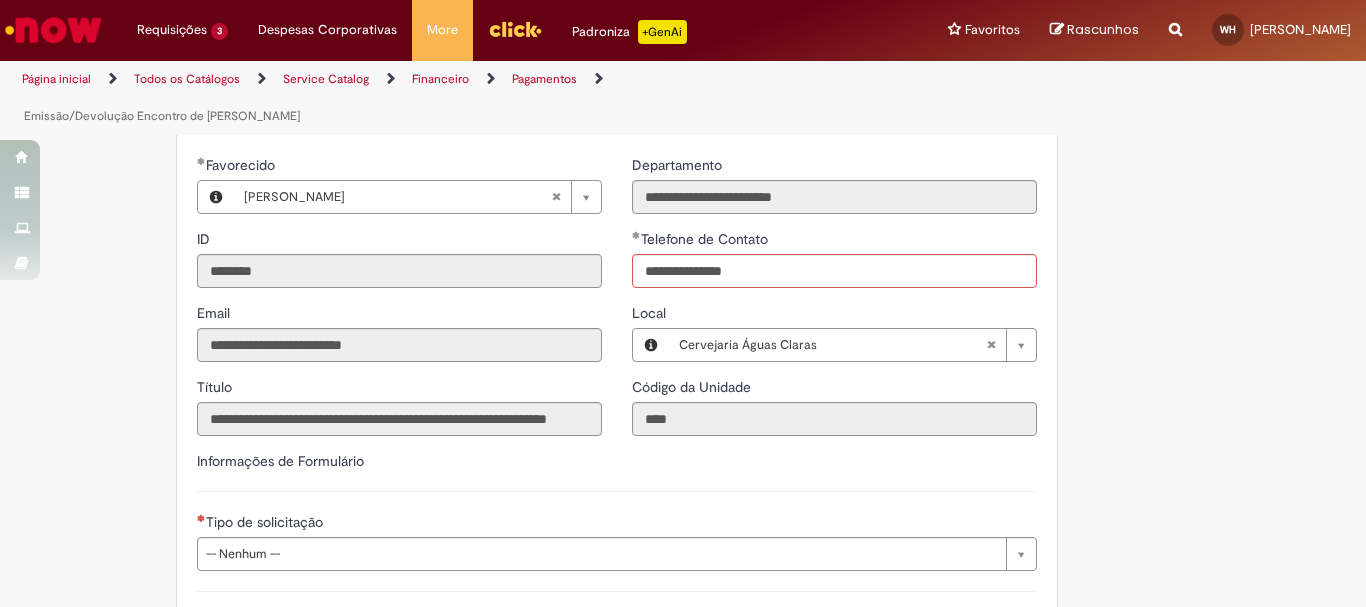 click on "Email" at bounding box center (399, 315) 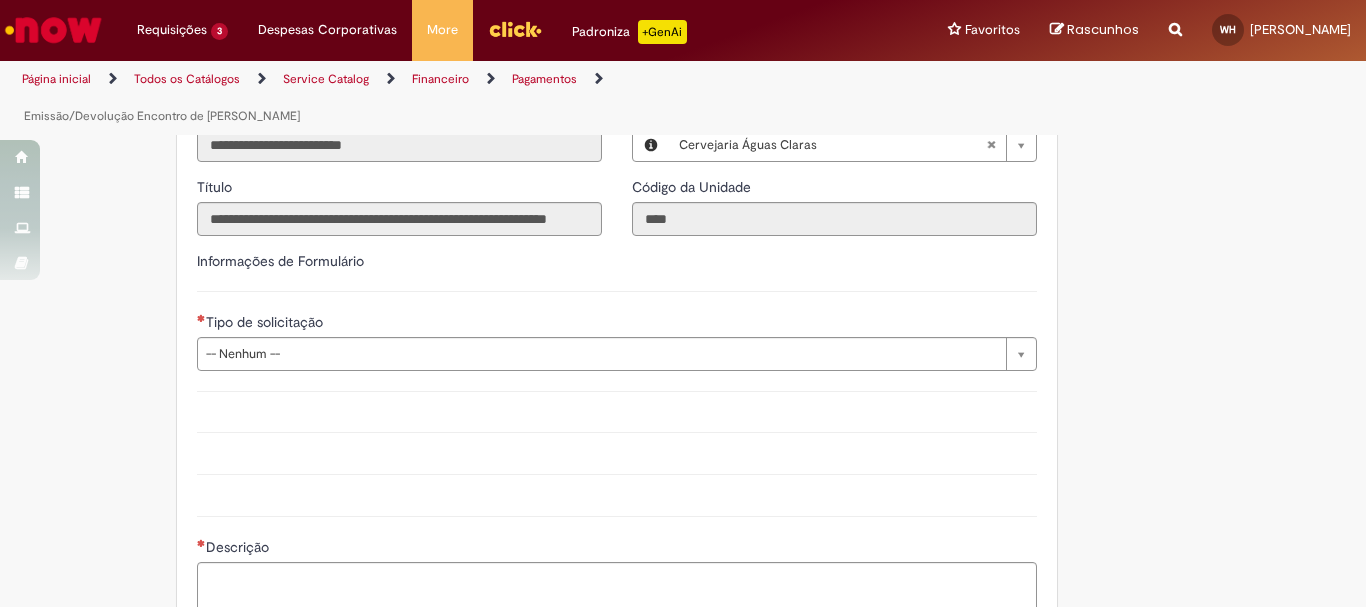 scroll, scrollTop: 1353, scrollLeft: 0, axis: vertical 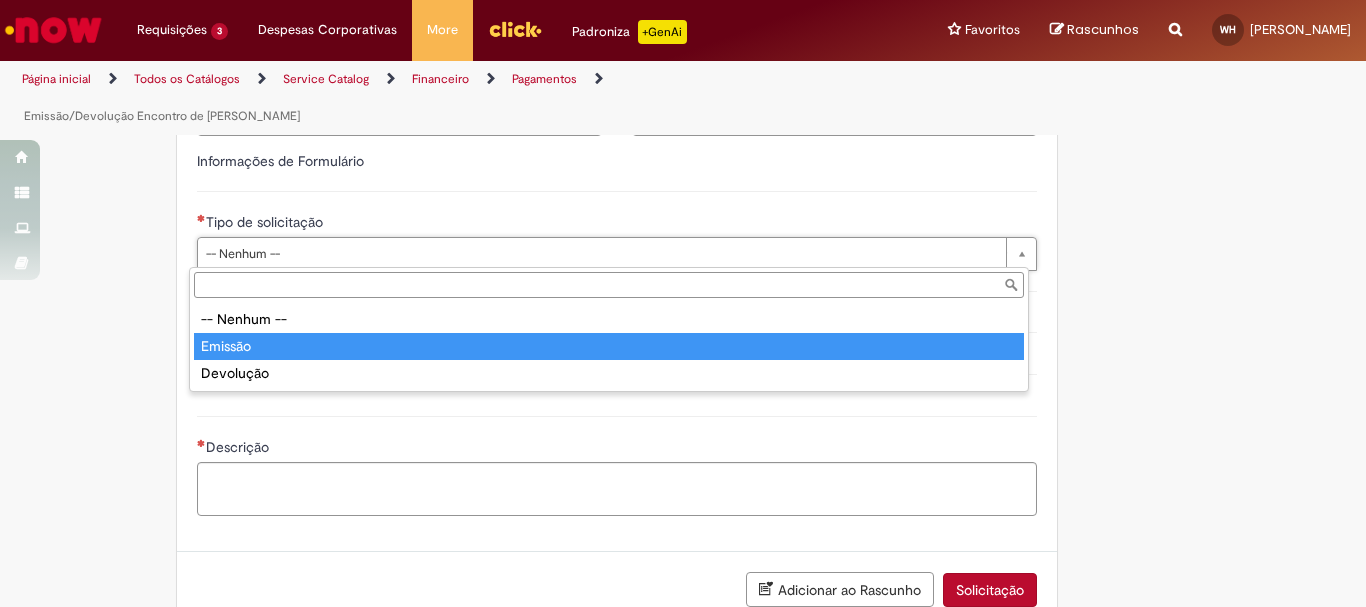 type on "*******" 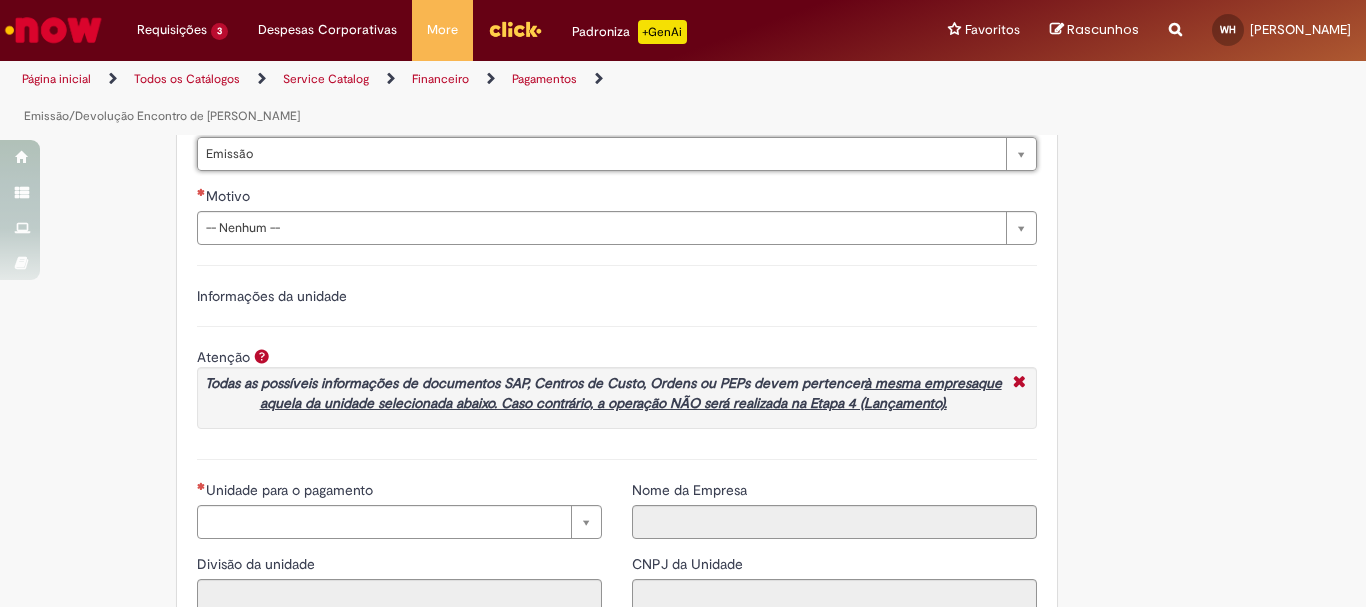 scroll, scrollTop: 1253, scrollLeft: 0, axis: vertical 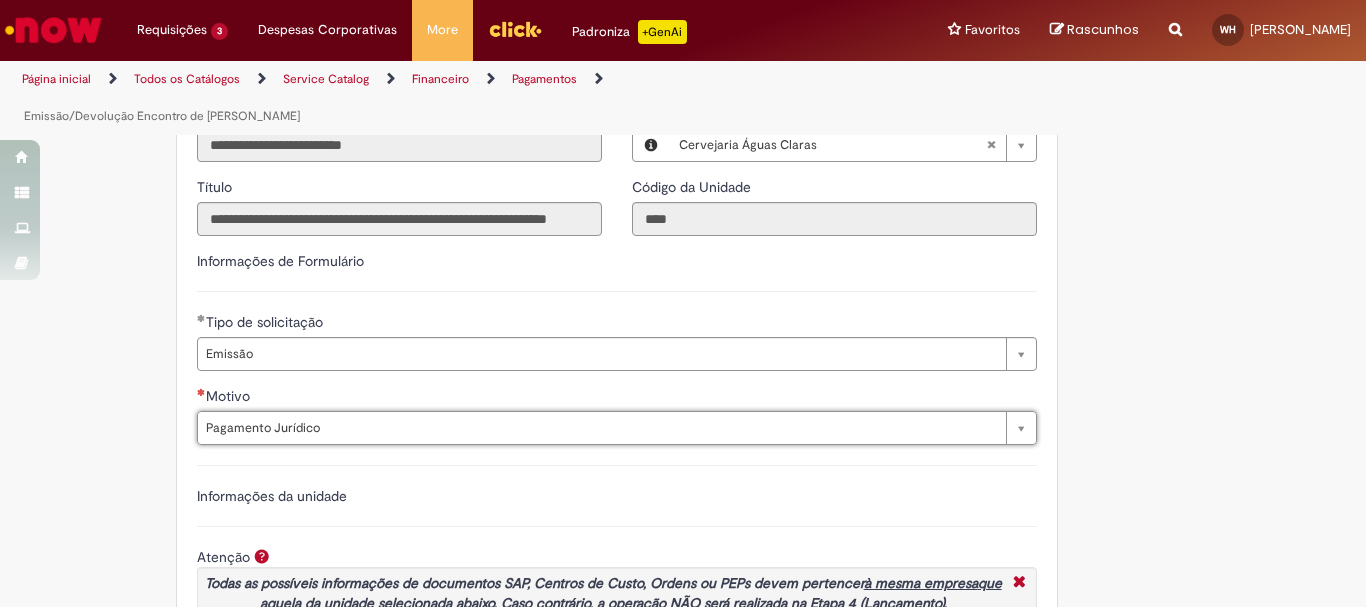 type on "**********" 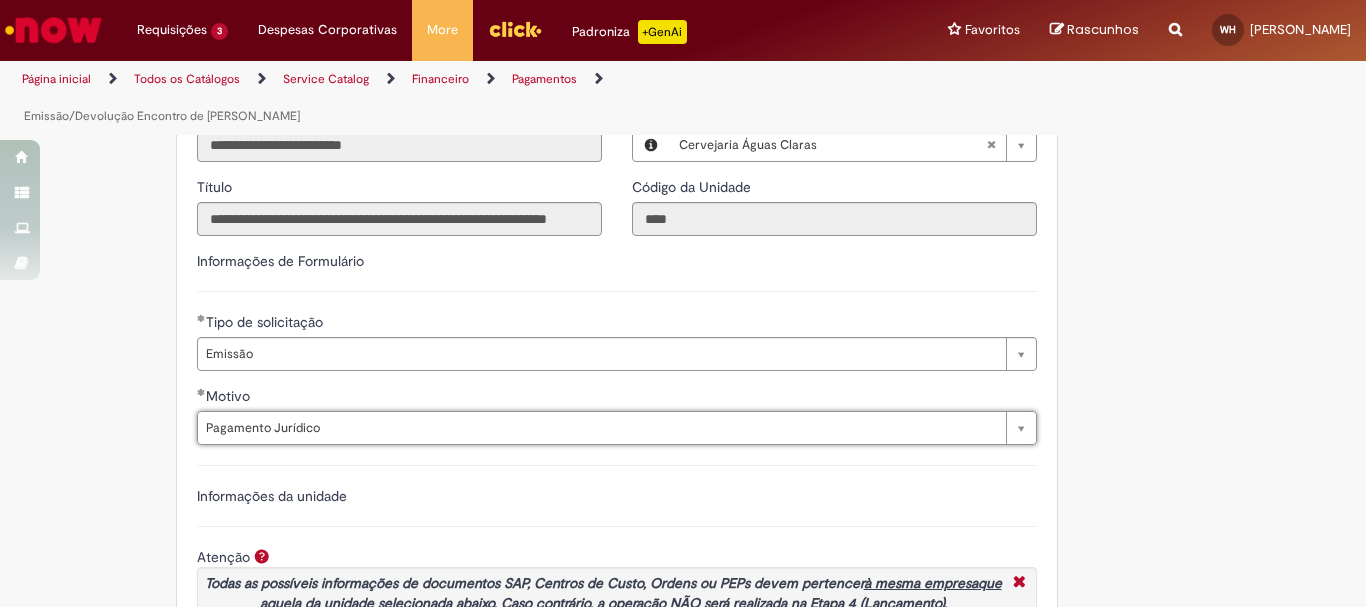 click on "Informações de Formulário" at bounding box center [617, 271] 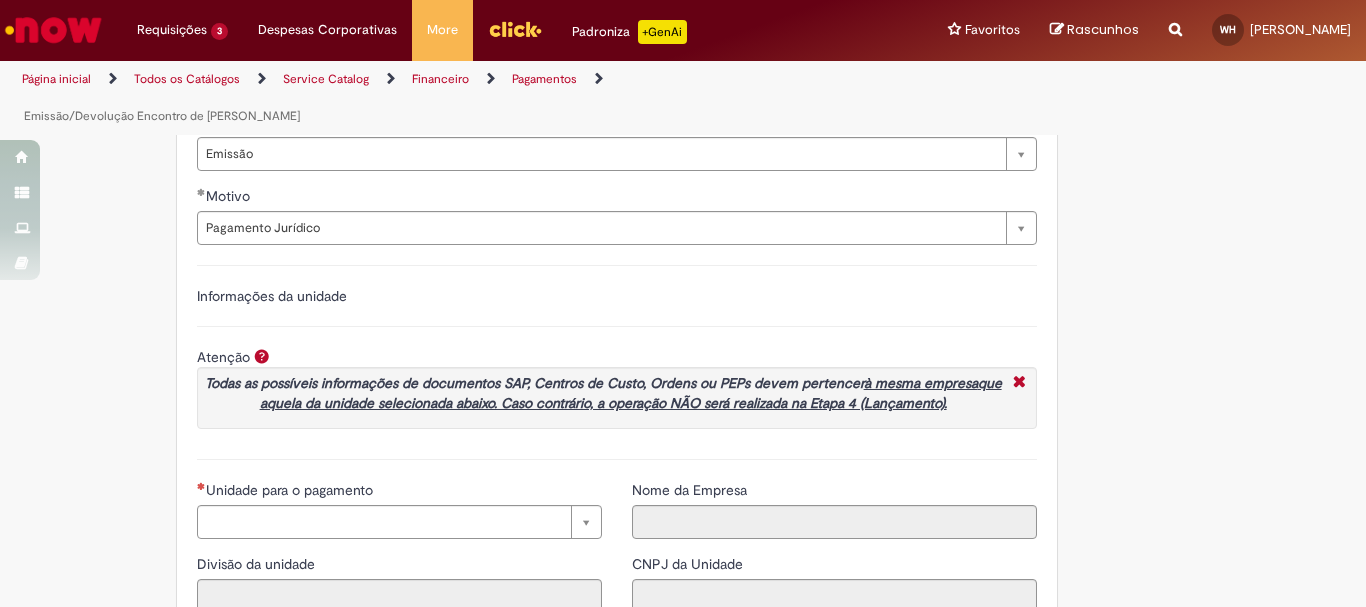 scroll, scrollTop: 1553, scrollLeft: 0, axis: vertical 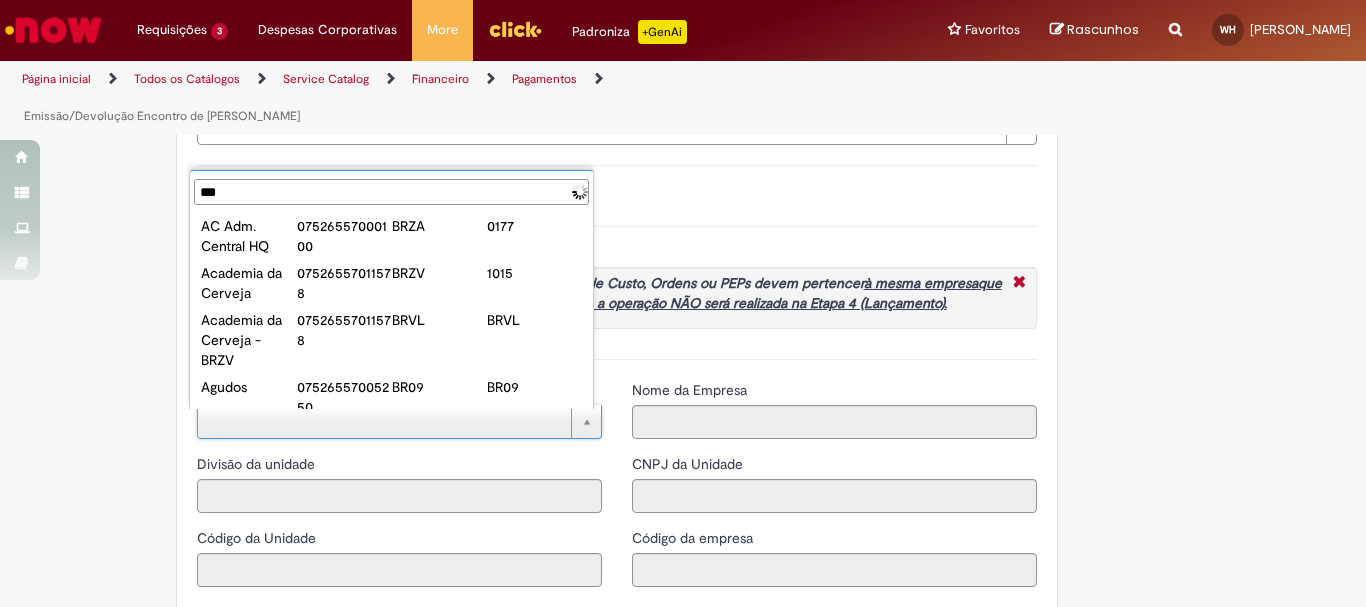 type on "****" 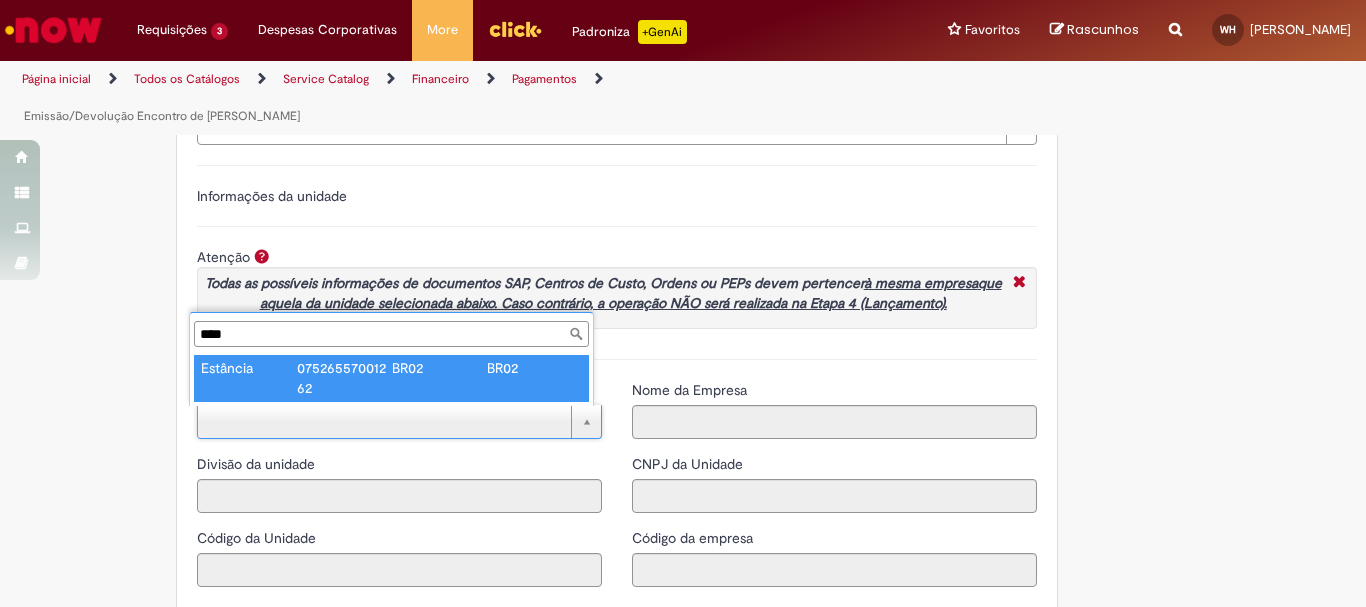 type on "********" 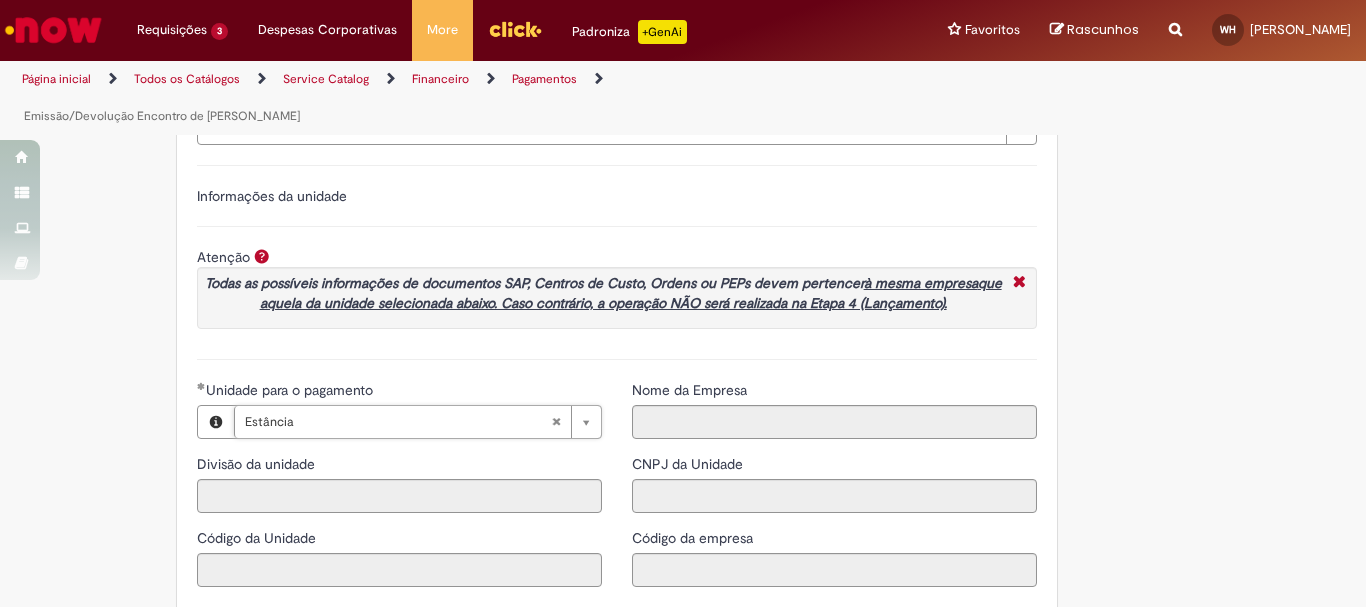 type on "****" 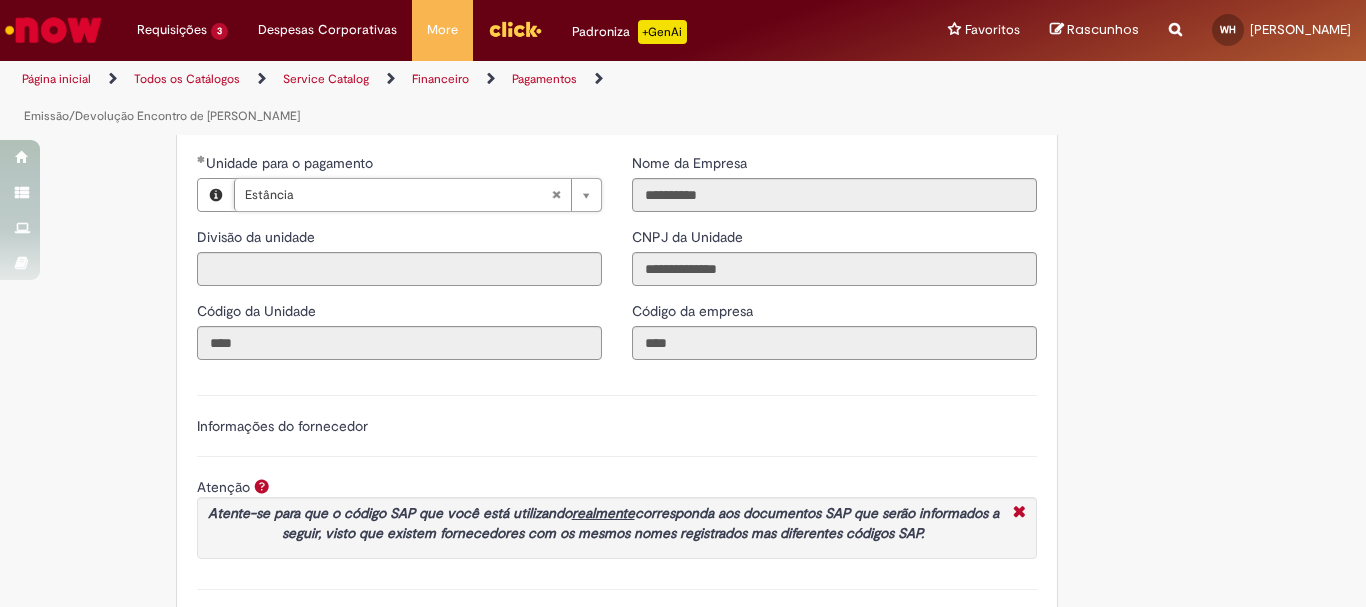 scroll, scrollTop: 2253, scrollLeft: 0, axis: vertical 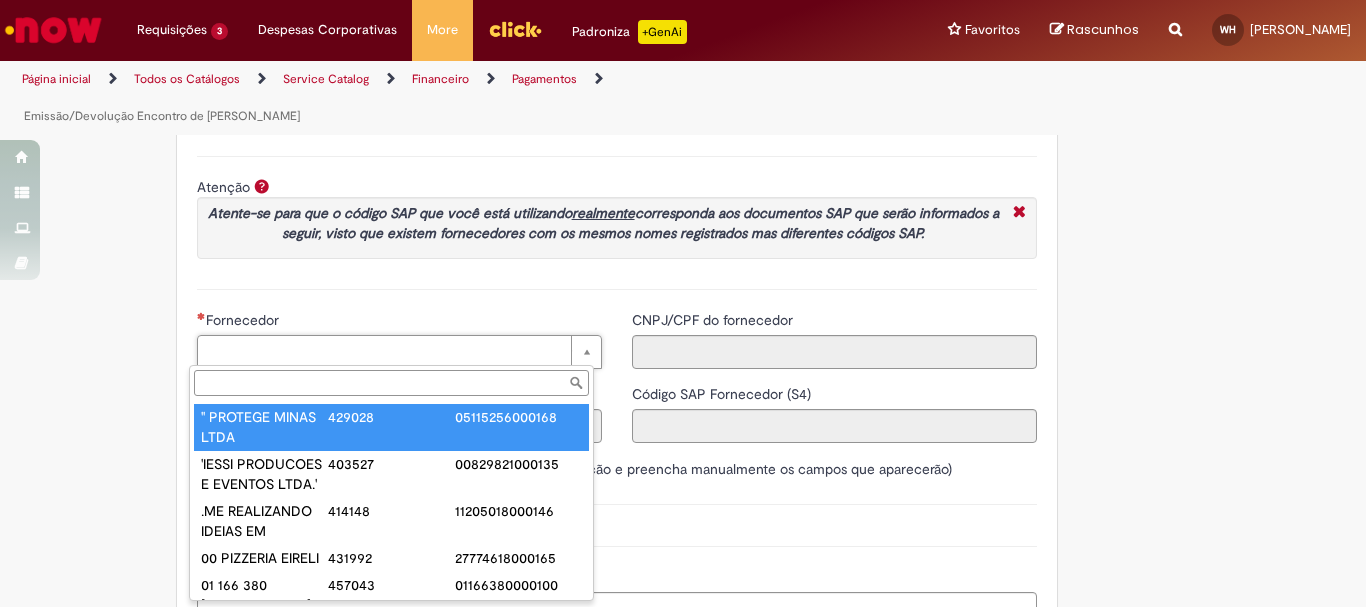 paste on "**********" 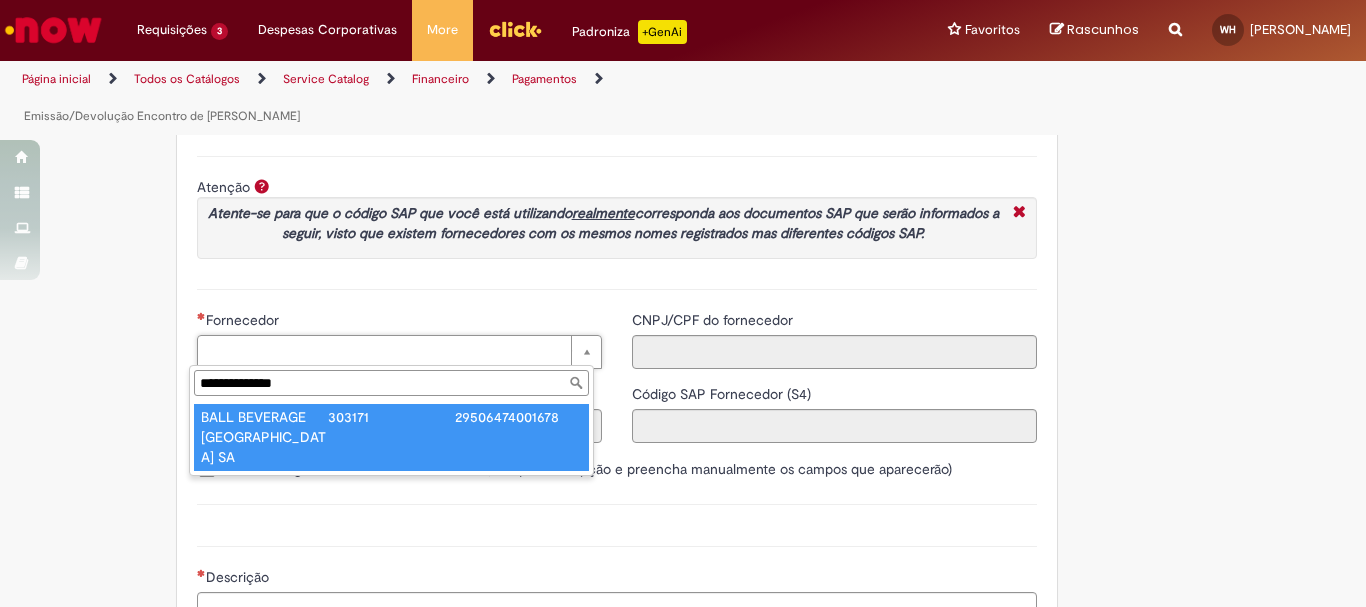 type on "**********" 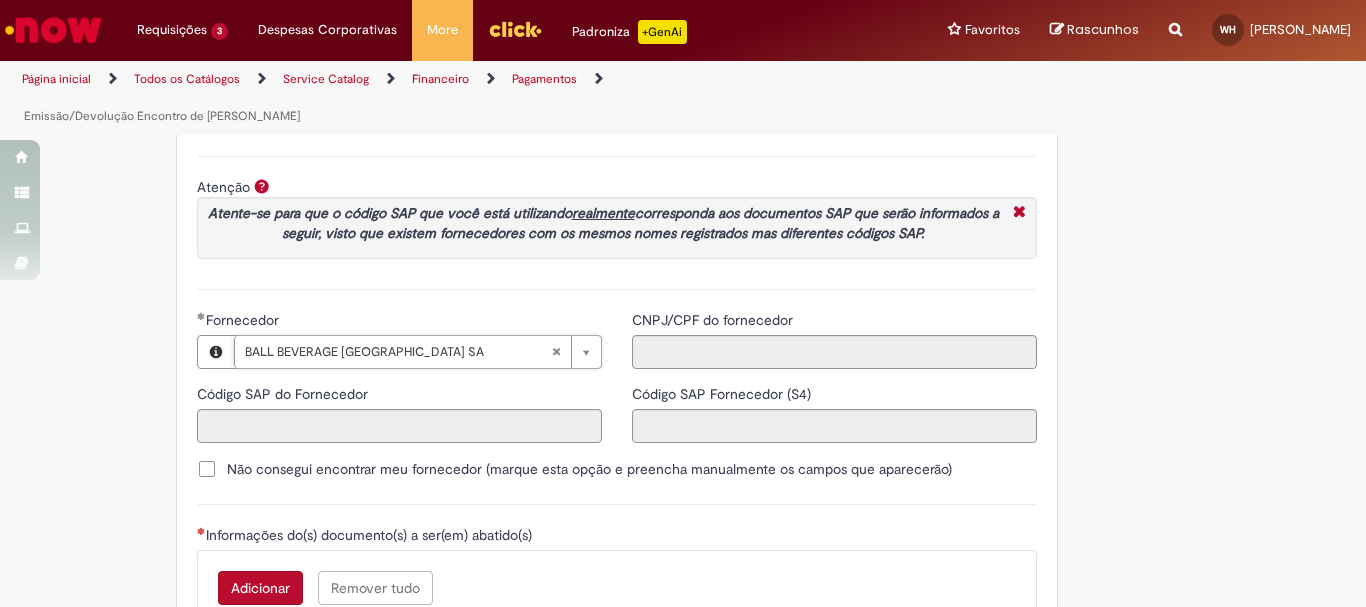 type on "******" 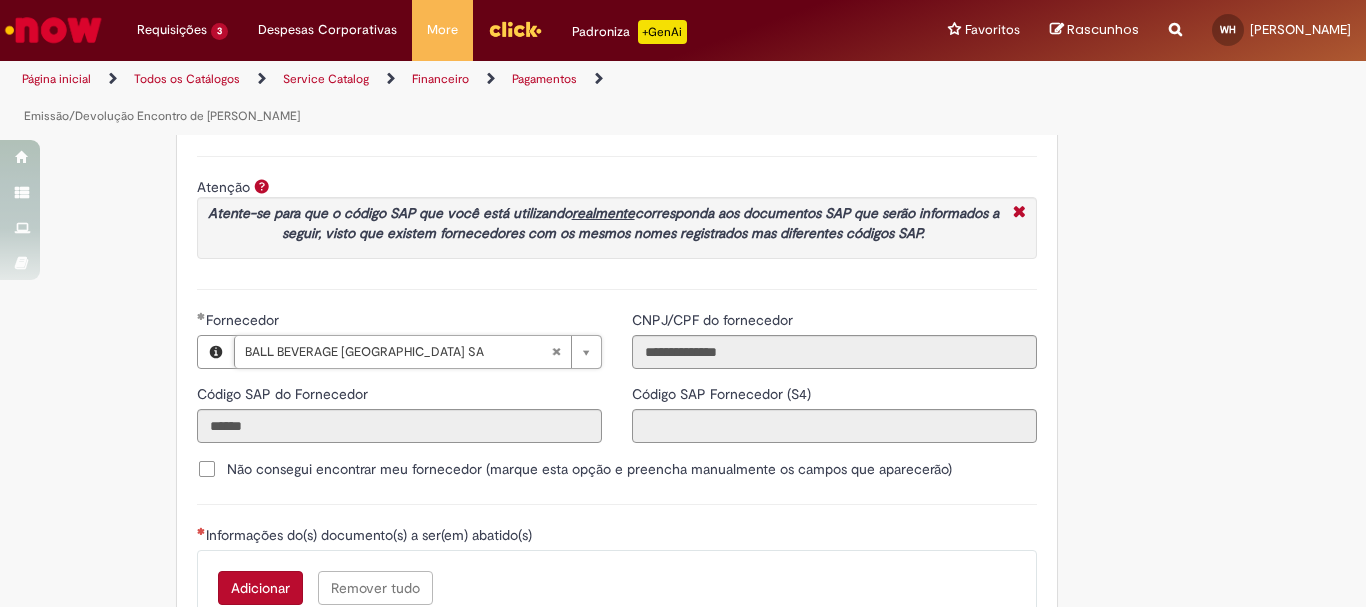 type on "**********" 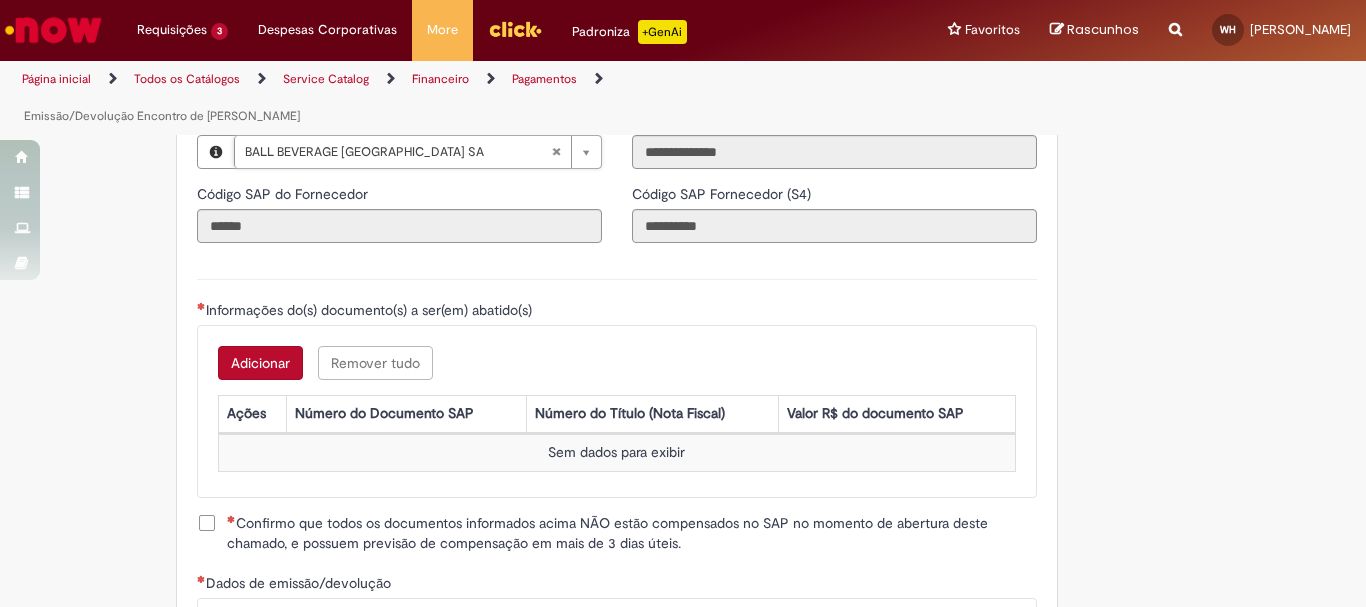 scroll, scrollTop: 2653, scrollLeft: 0, axis: vertical 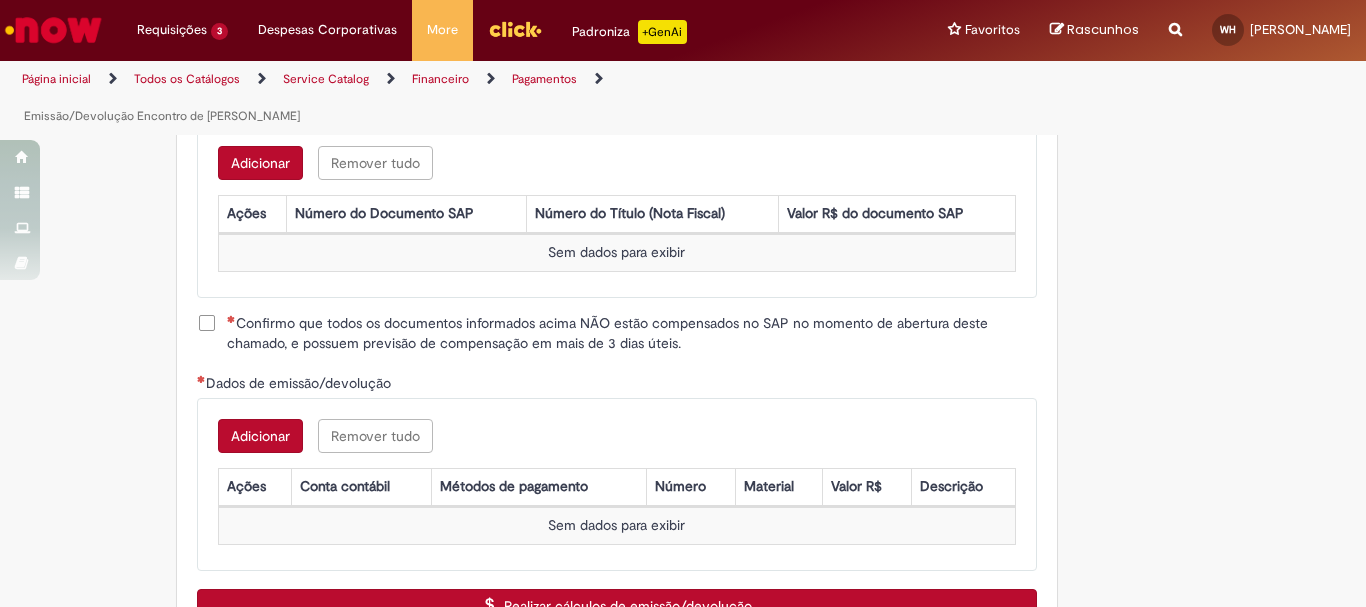 click on "Adicionar" at bounding box center [260, 163] 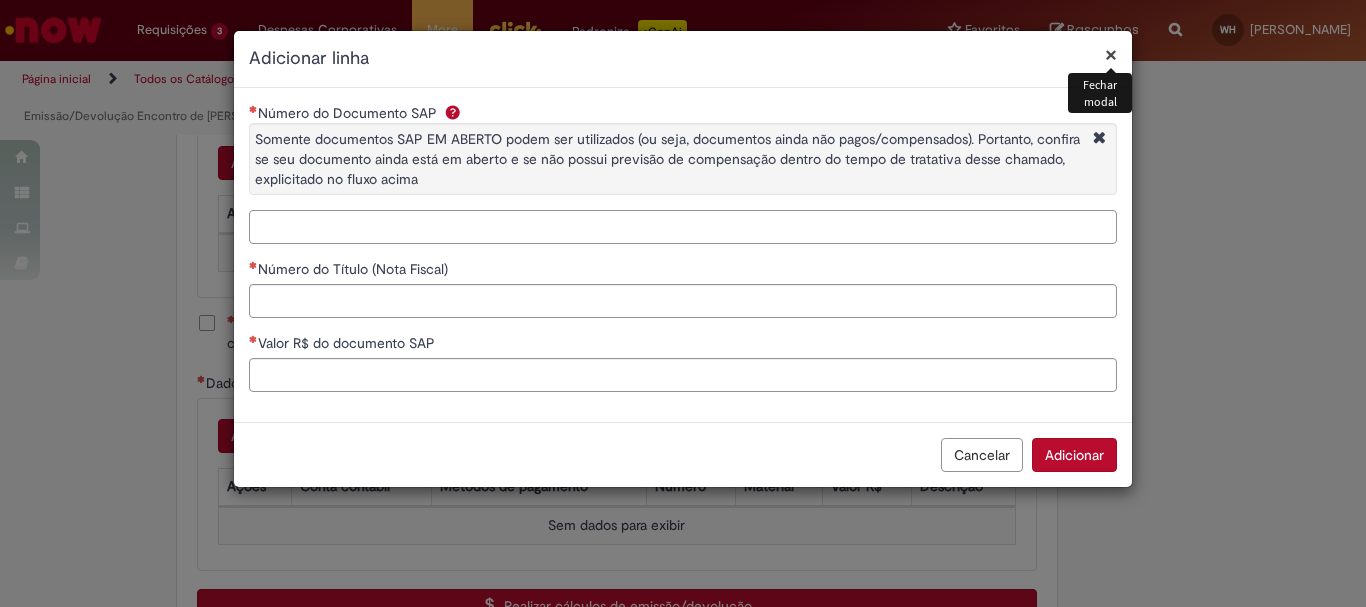 click on "Número do Documento SAP Somente documentos SAP EM ABERTO podem ser utilizados (ou seja, documentos ainda não pagos/compensados). Portanto, confira se seu documento ainda está em aberto e se não possui previsão de compensação dentro do tempo de tratativa desse chamado, explicitado no fluxo acima" at bounding box center (683, 227) 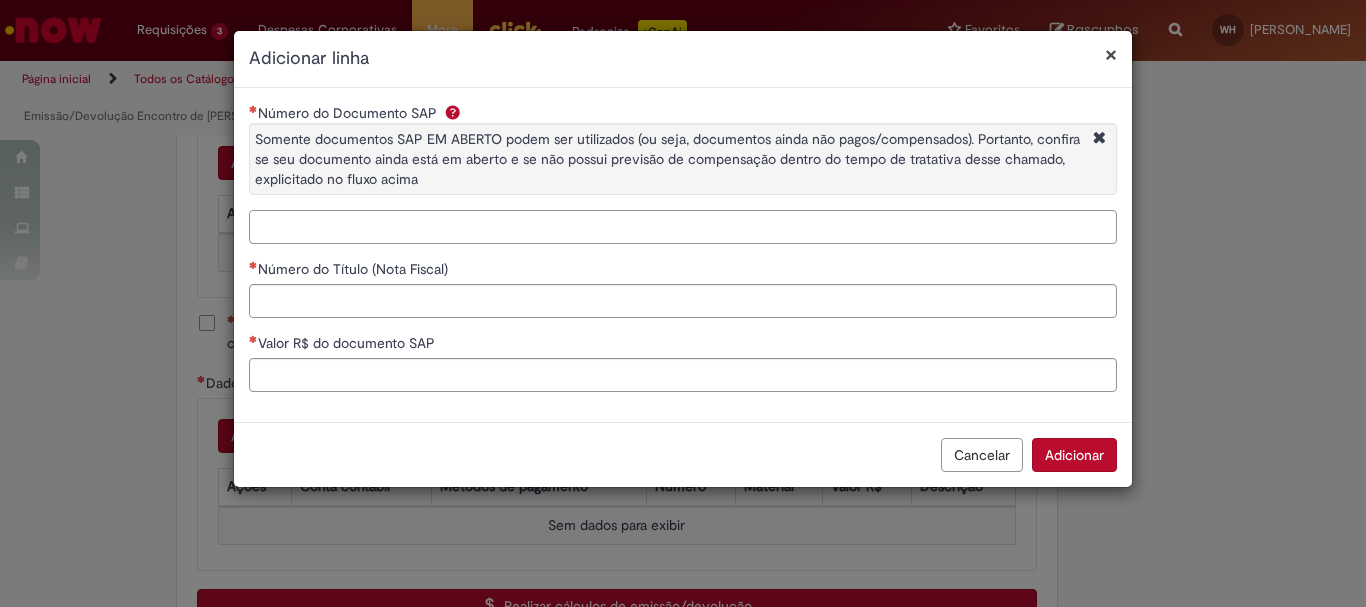 paste on "**********" 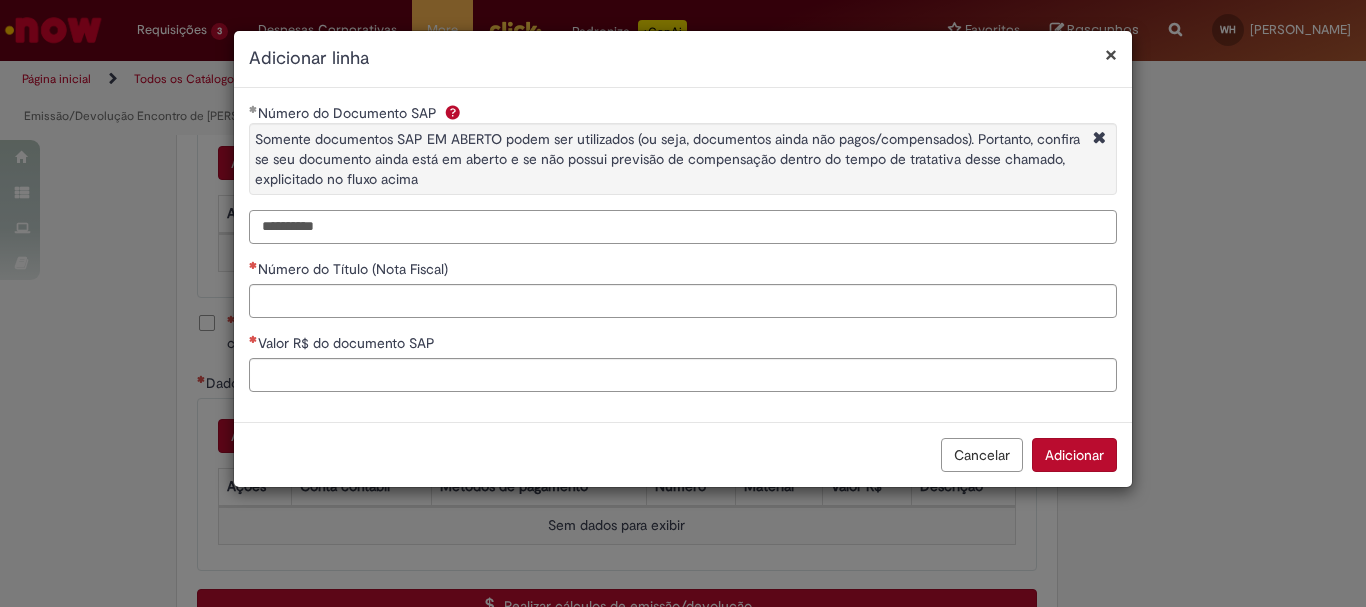 type on "**********" 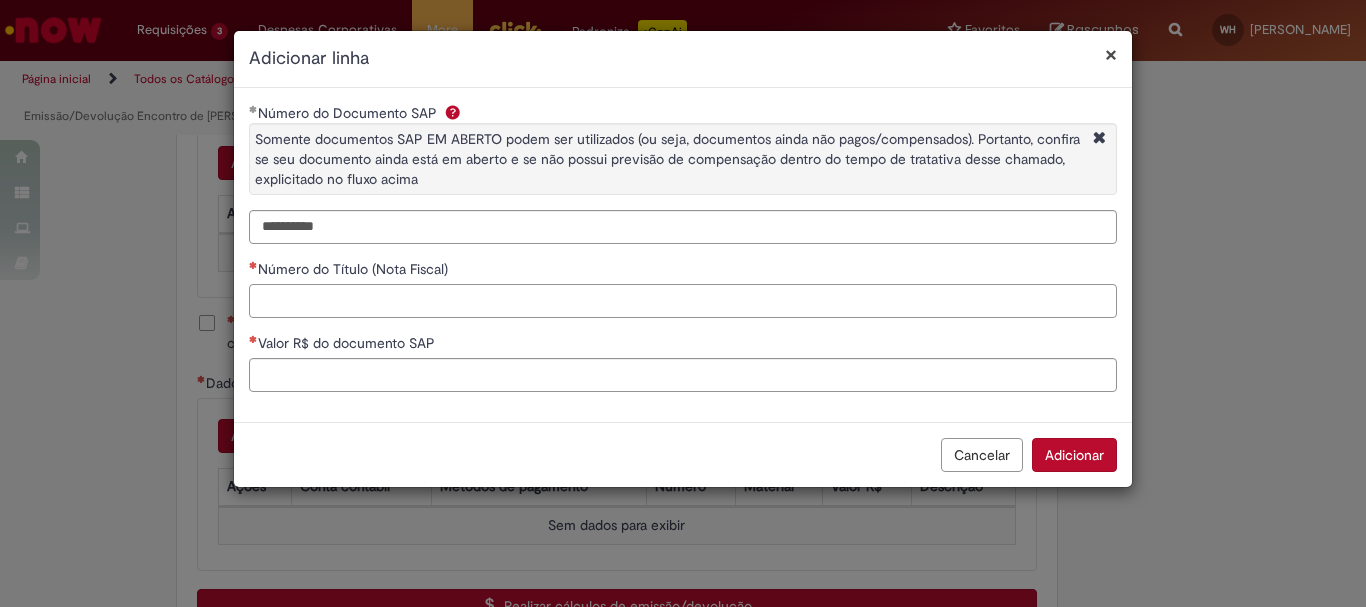 click on "Número do Título (Nota Fiscal)" at bounding box center (683, 301) 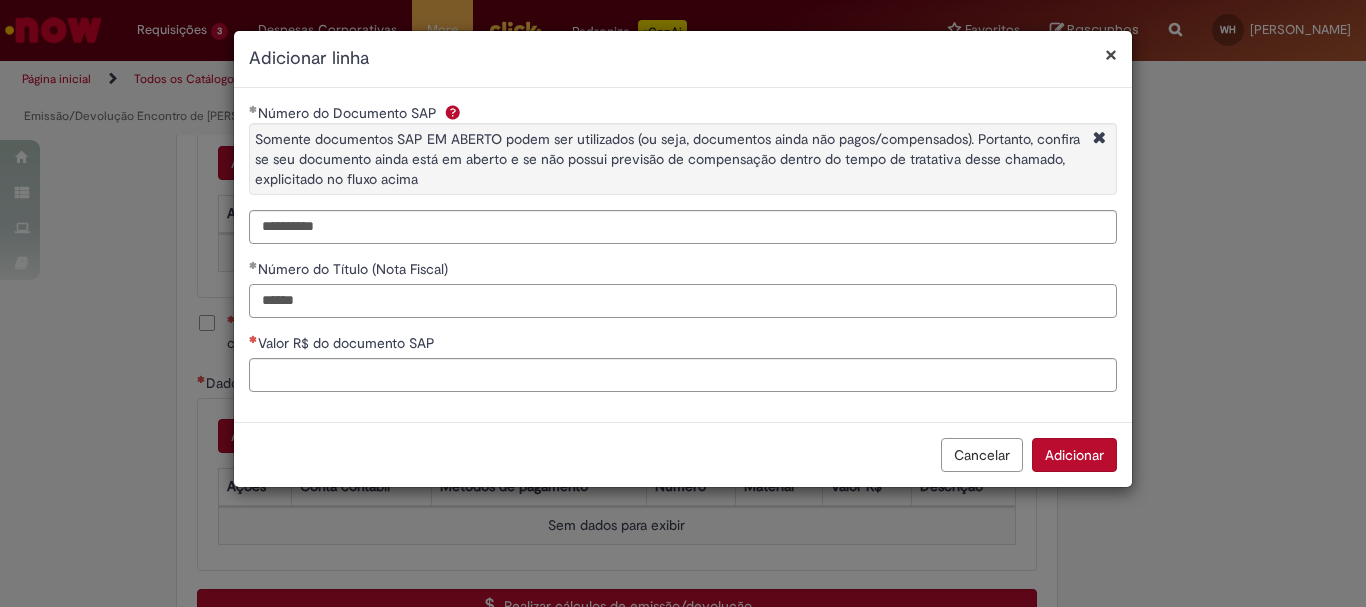 type on "******" 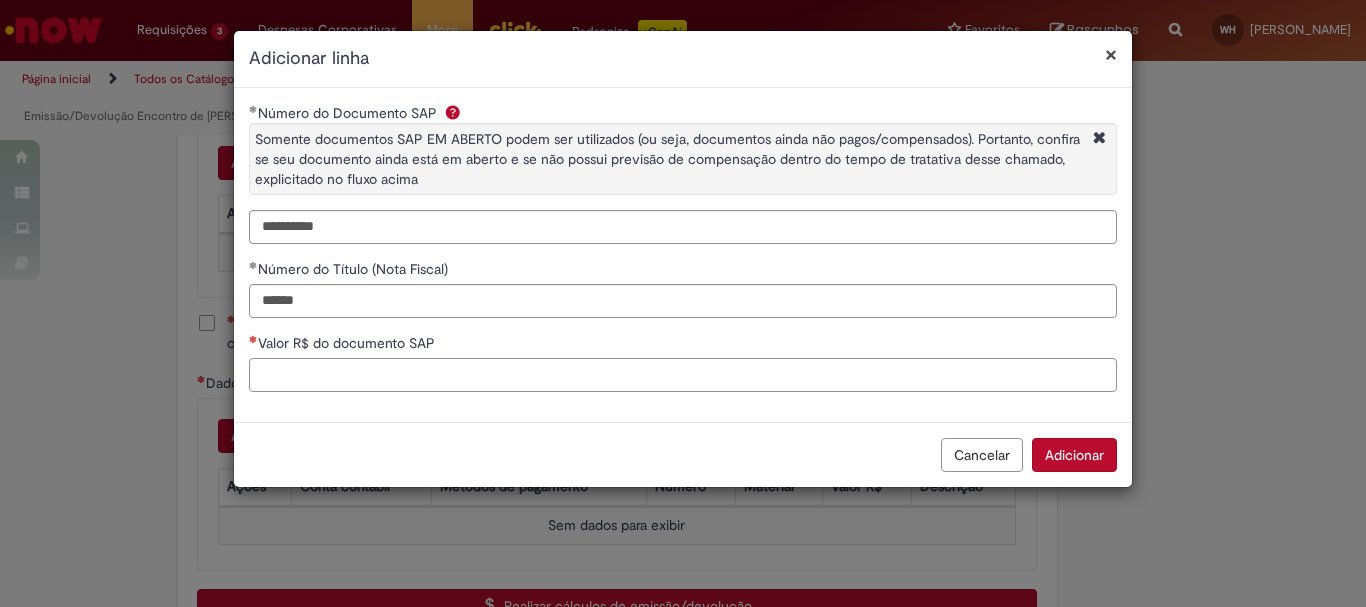 click on "Valor R$ do documento SAP" at bounding box center (683, 375) 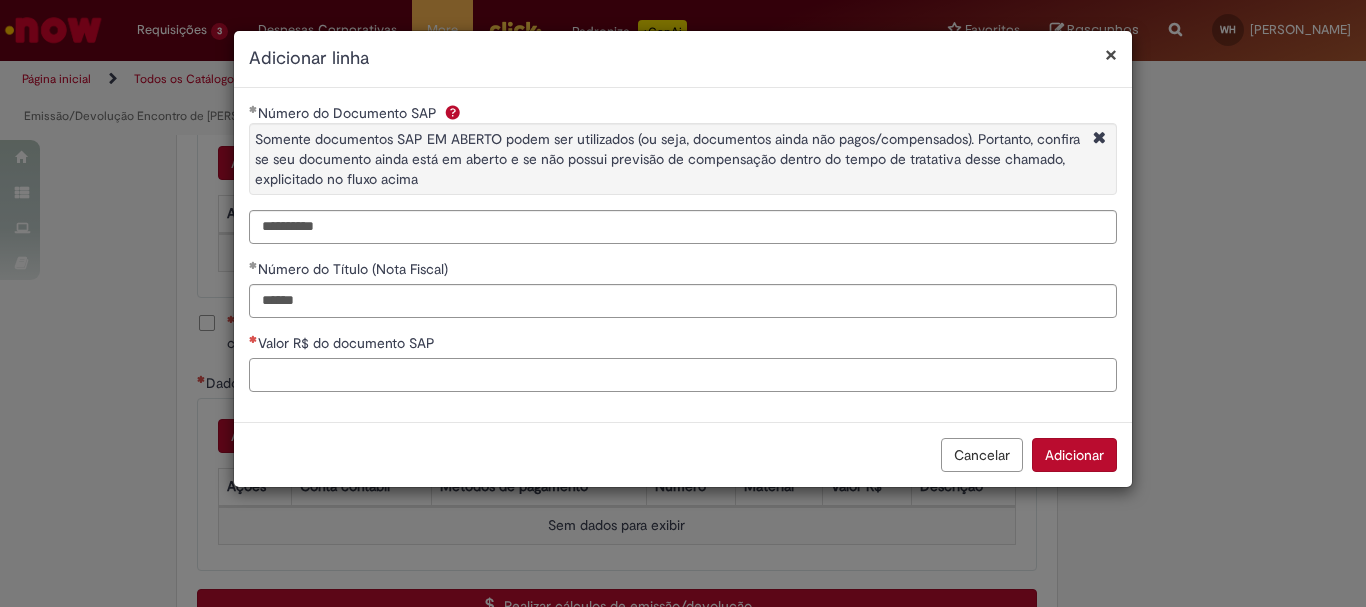 paste on "**********" 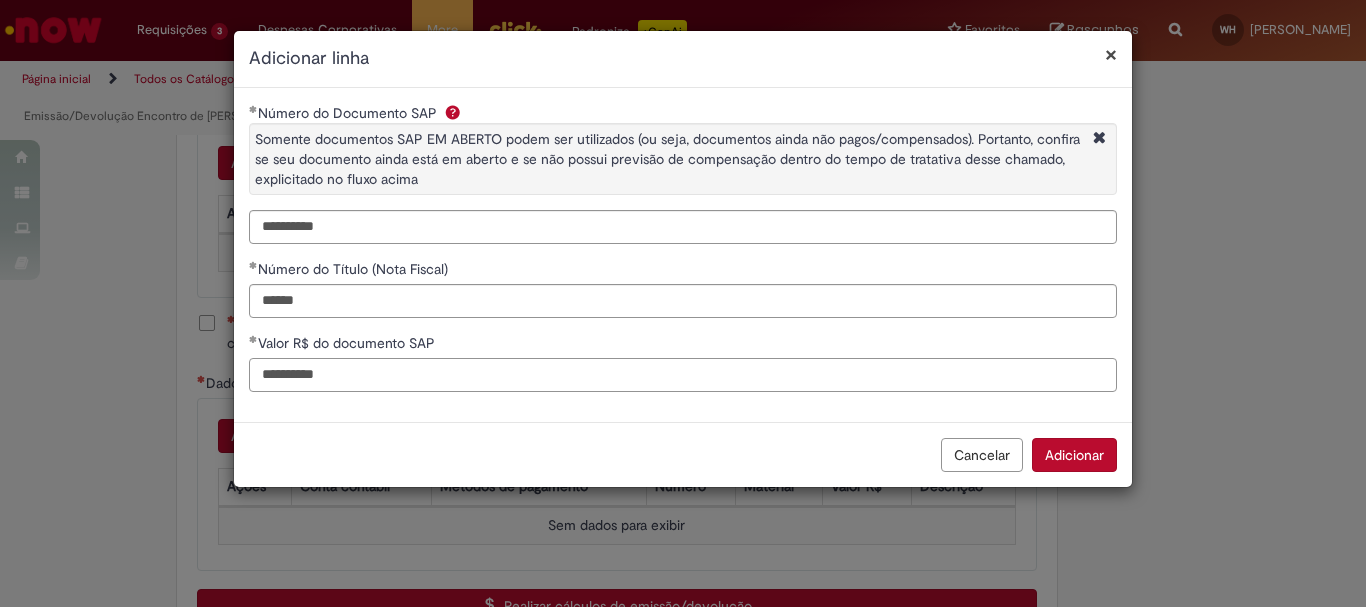 click on "**********" at bounding box center [683, 375] 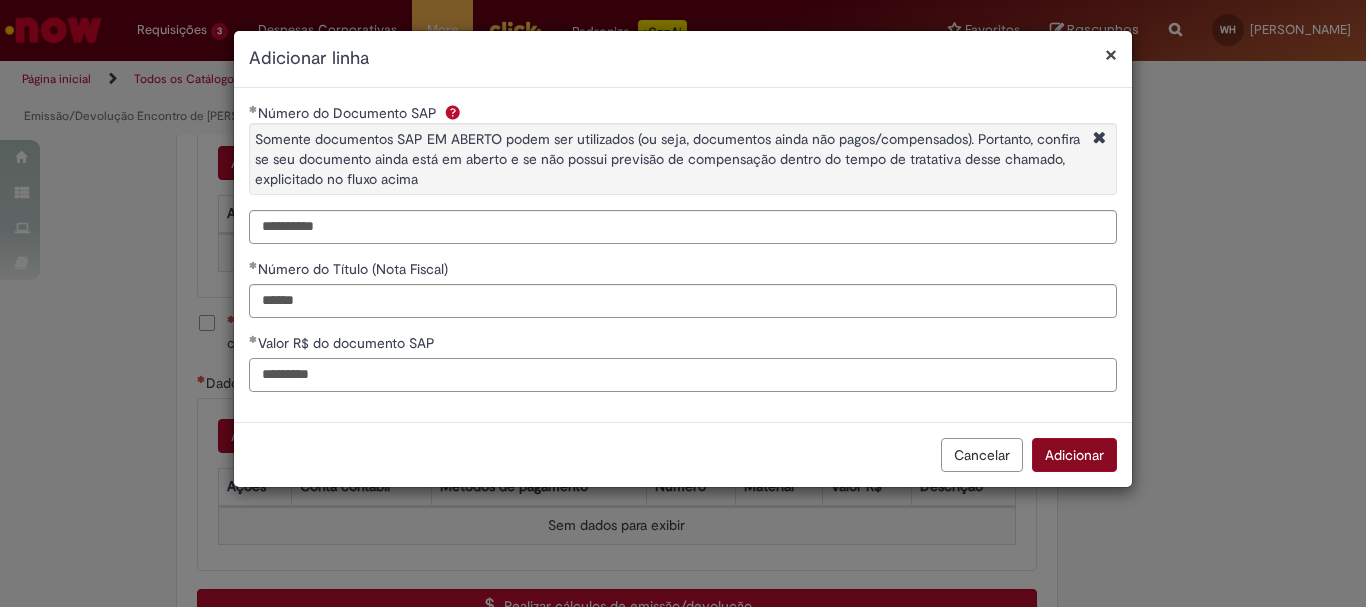 type on "*********" 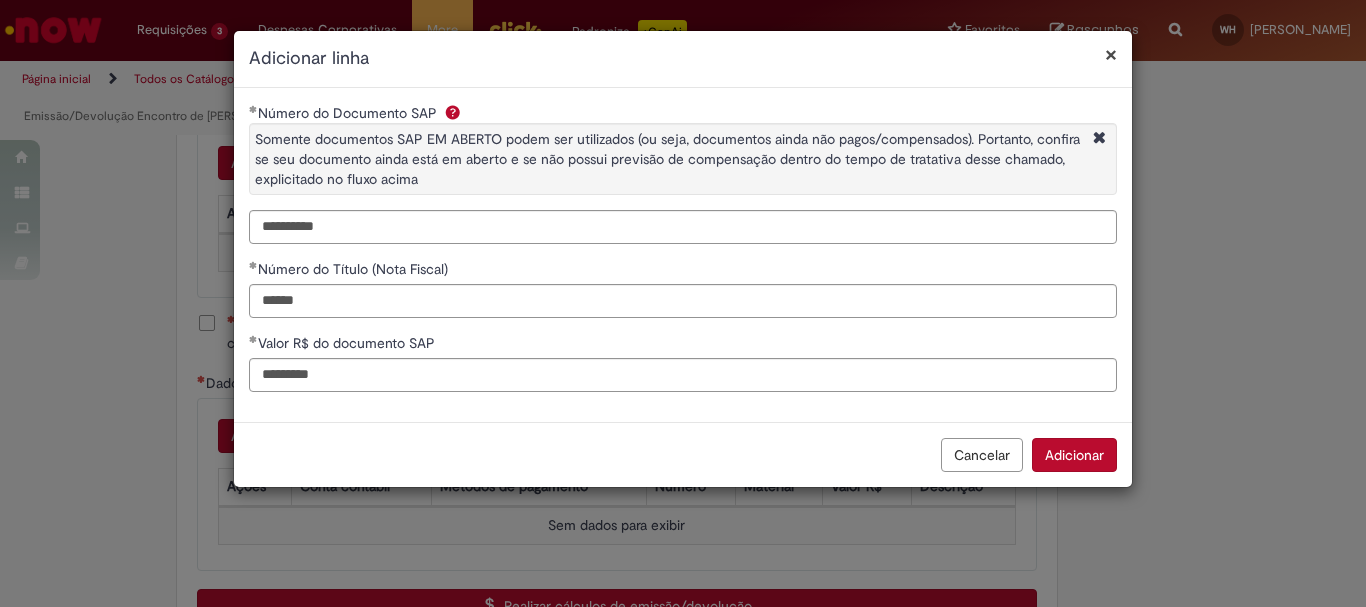 click on "Adicionar" at bounding box center (1074, 455) 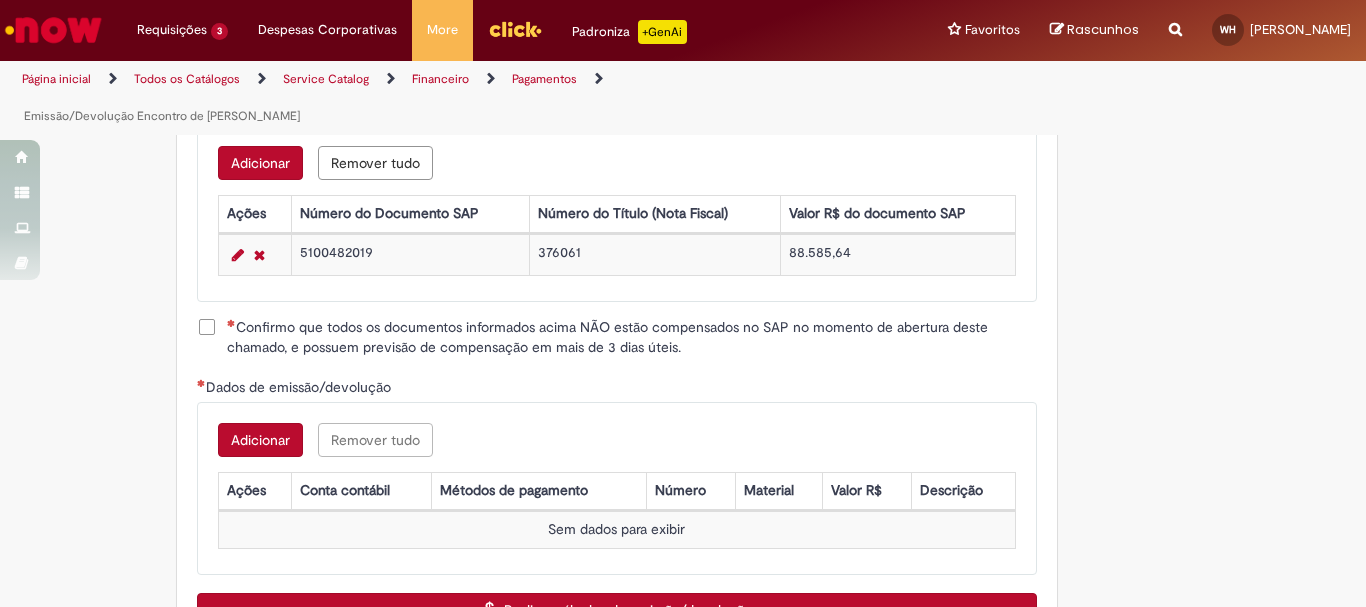 click on "Confirmo que todos os documentos informados acima NÃO estão compensados no SAP no momento de abertura deste chamado, e possuem previsão de compensação em mais de 3 dias úteis." at bounding box center [632, 337] 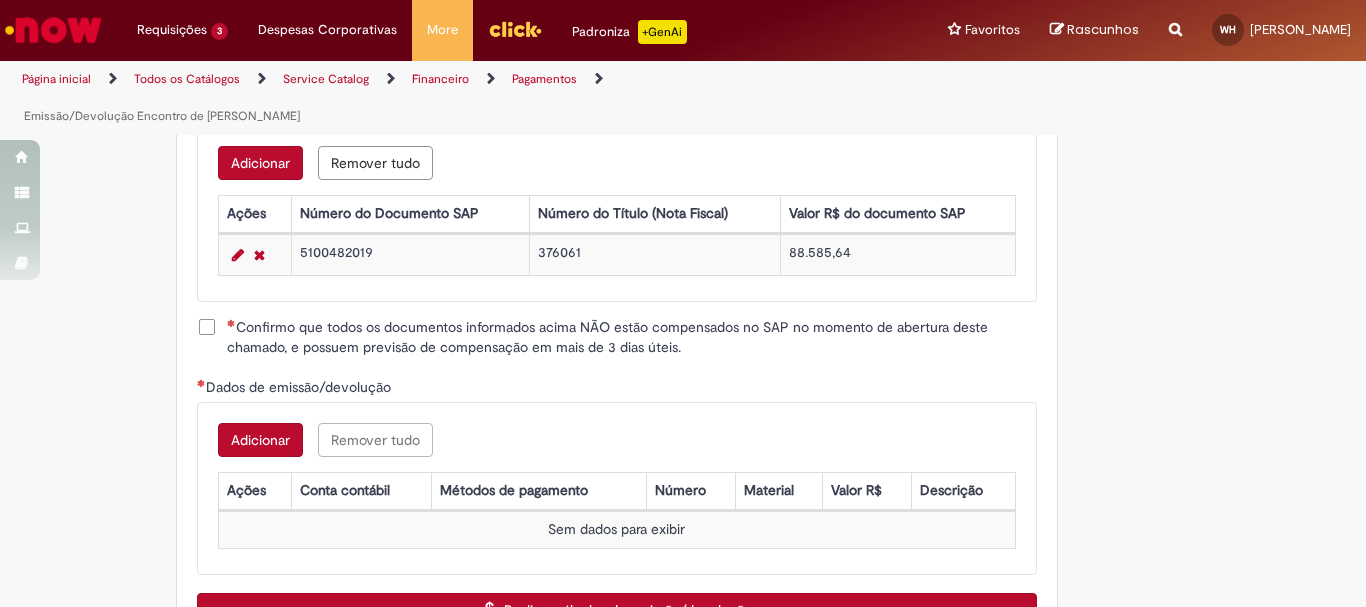 click on "Adicionar" at bounding box center (260, 440) 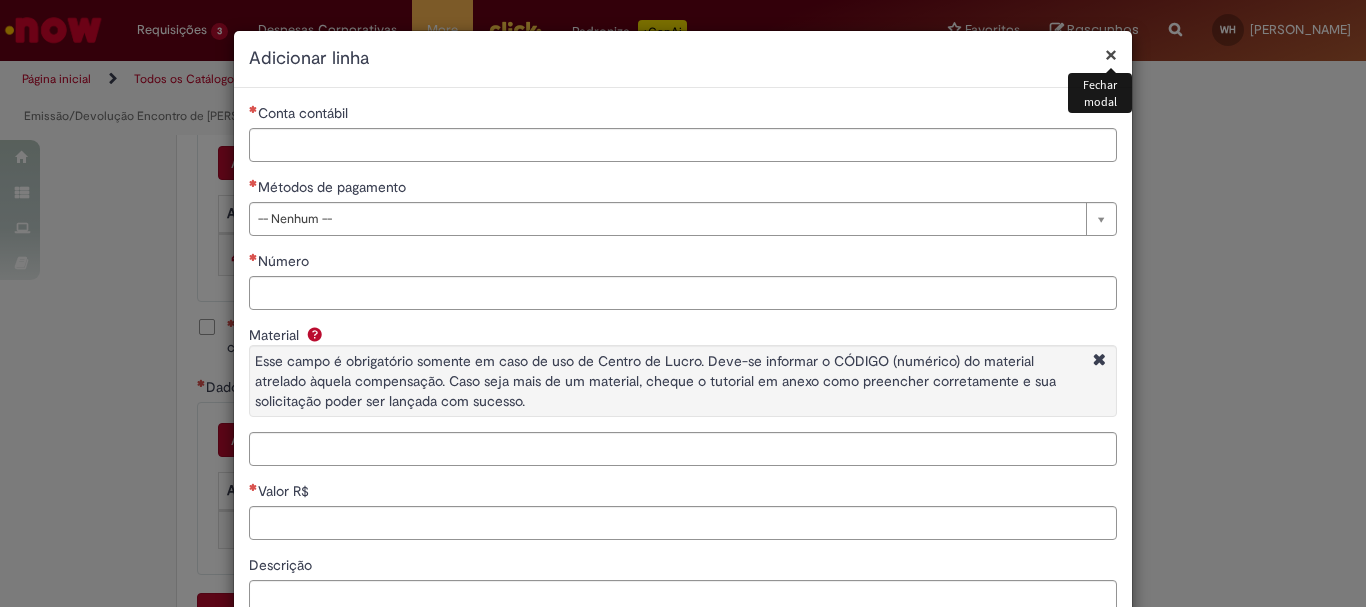 click on "**********" at bounding box center [683, 303] 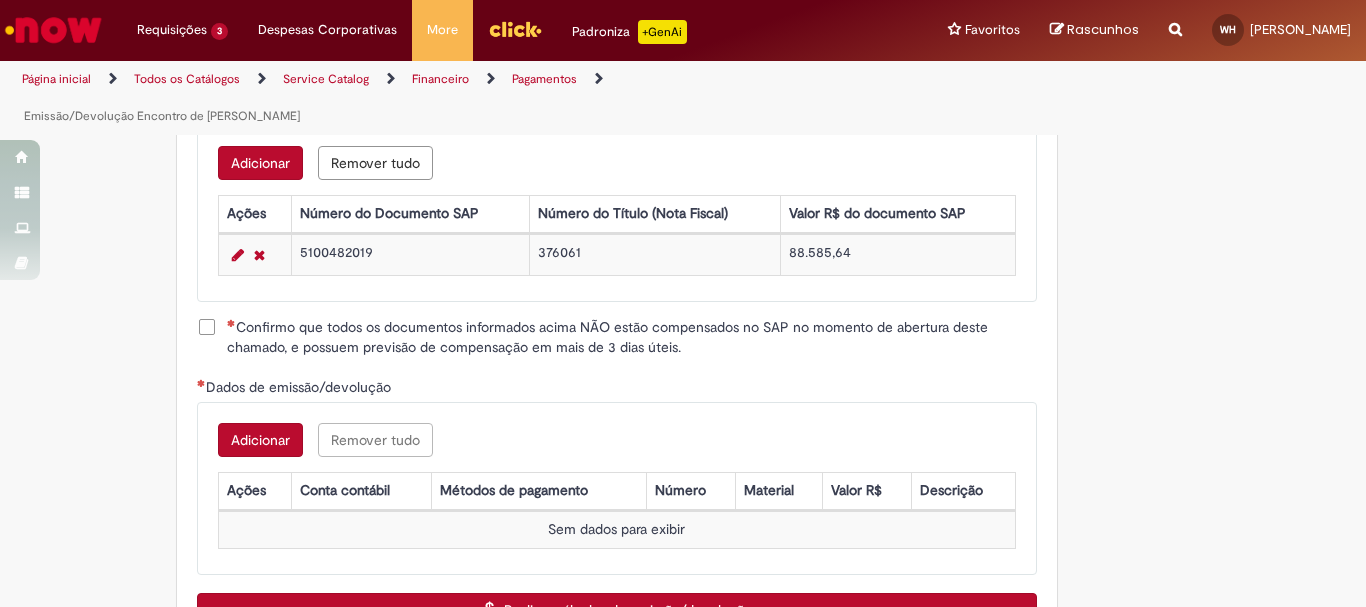 click on "Confirmo que todos os documentos informados acima NÃO estão compensados no SAP no momento de abertura deste chamado, e possuem previsão de compensação em mais de 3 dias úteis." at bounding box center (632, 337) 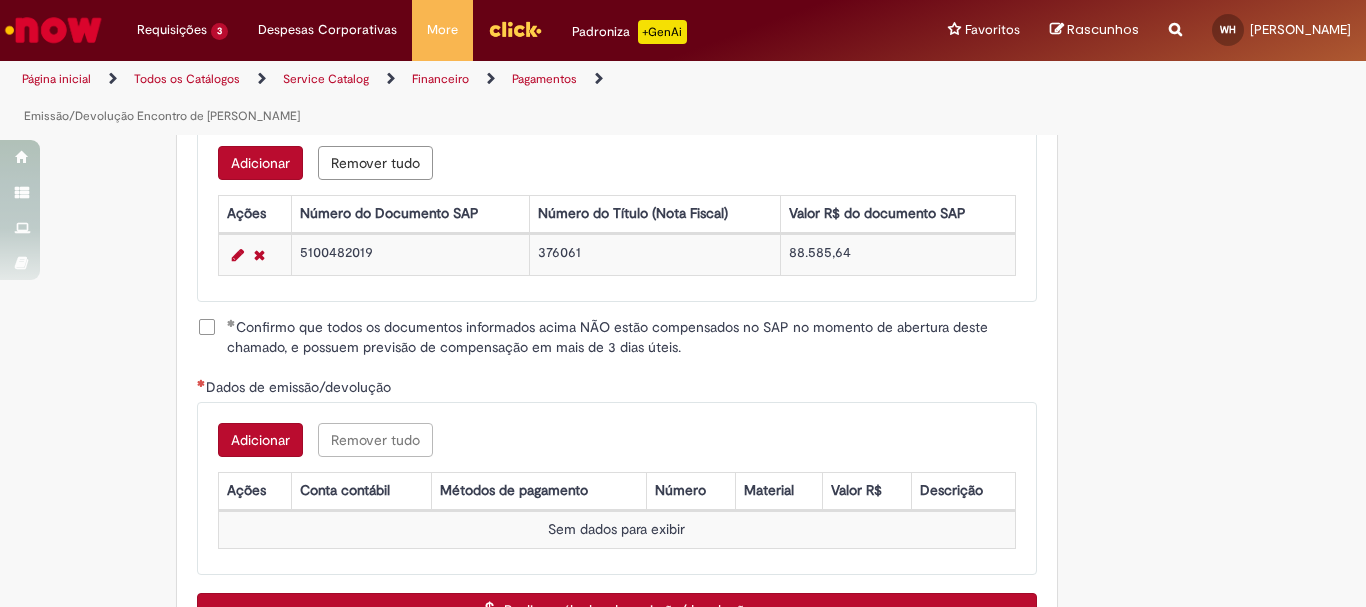 click on "Adicionar" at bounding box center [260, 440] 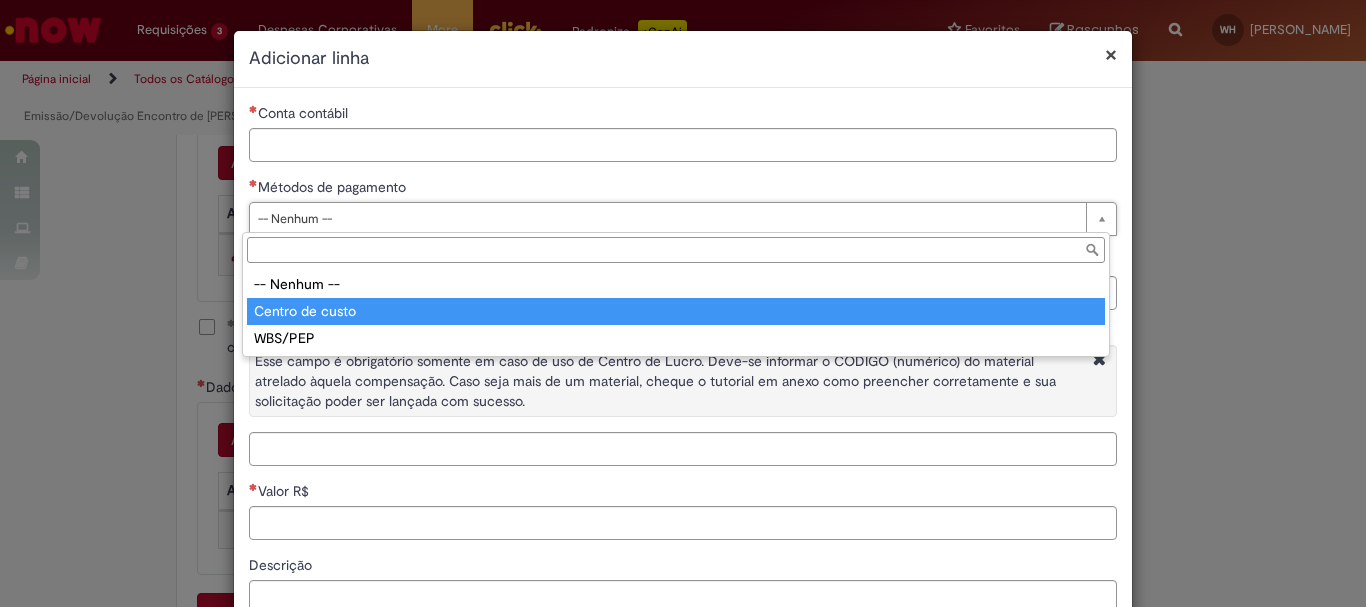 type on "**********" 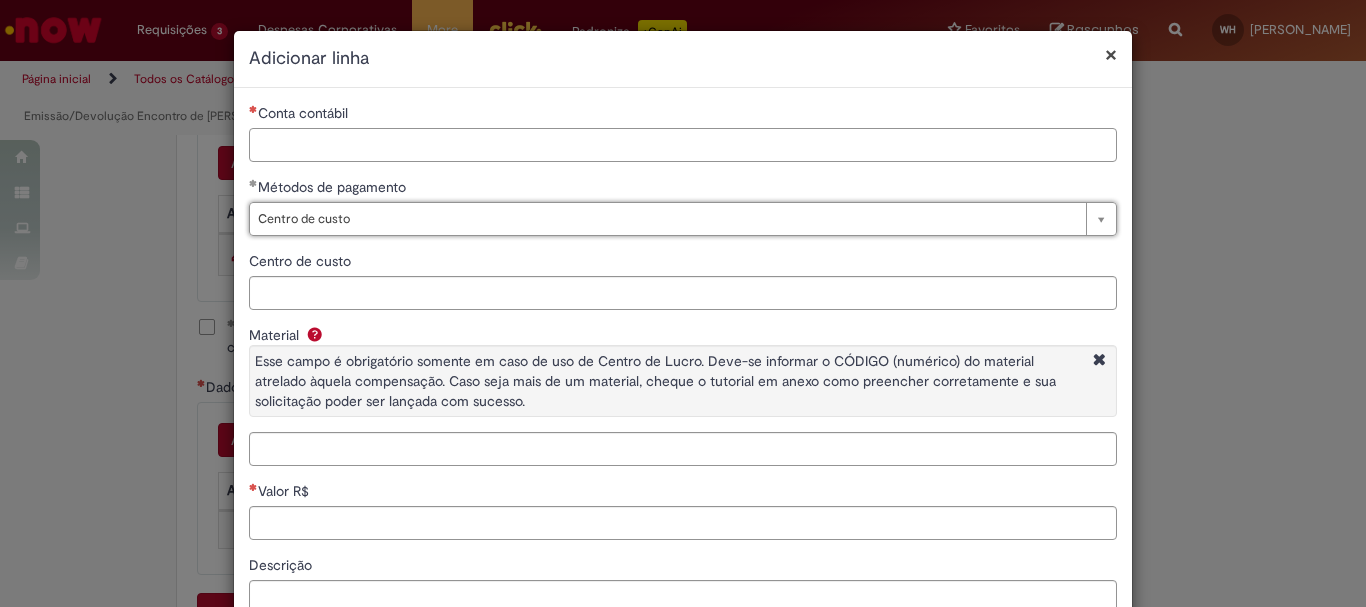 click on "Conta contábil" at bounding box center (683, 145) 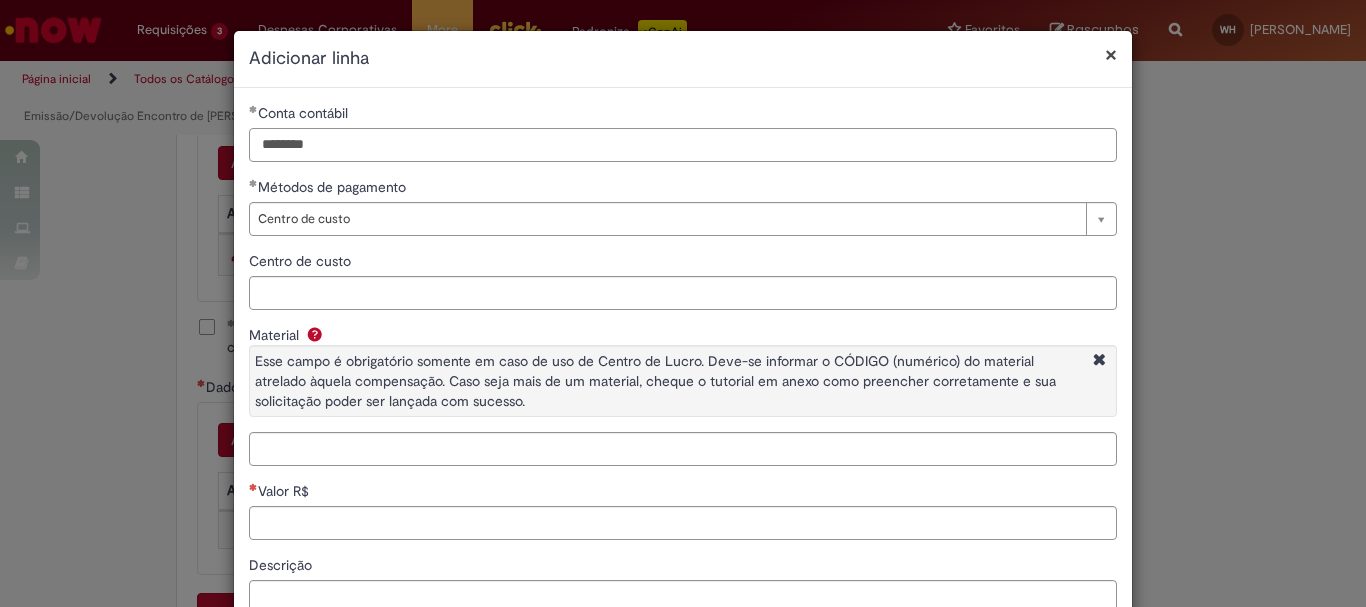 type on "********" 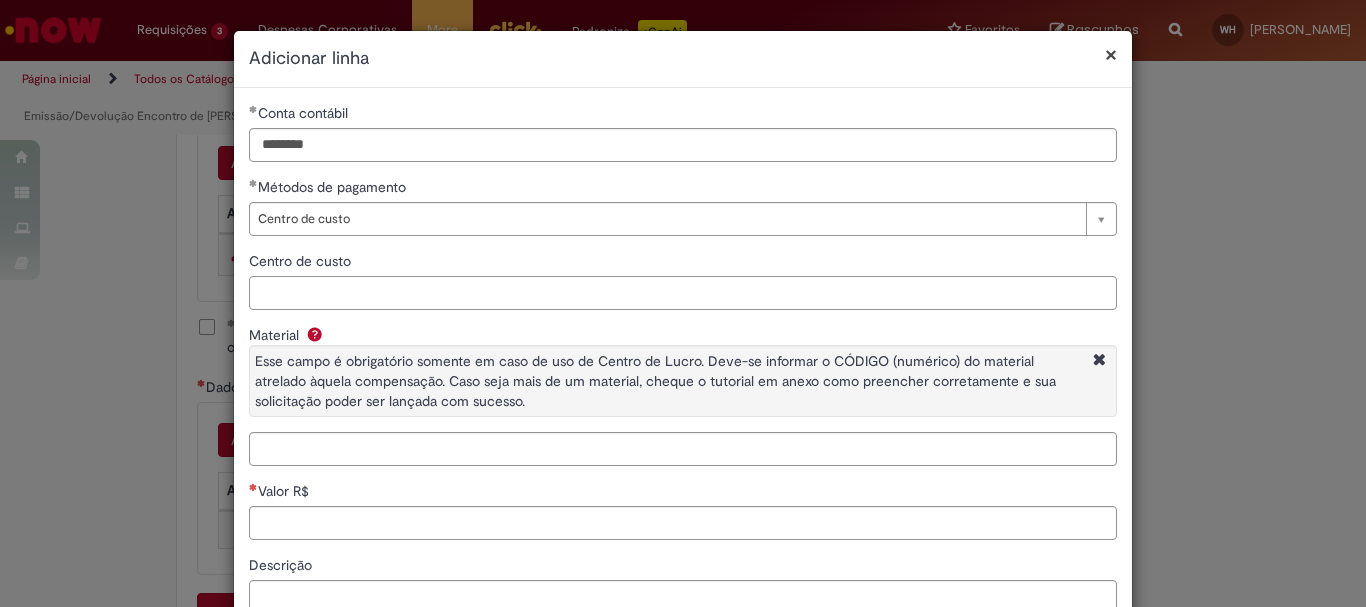 click on "Centro de custo" at bounding box center [683, 293] 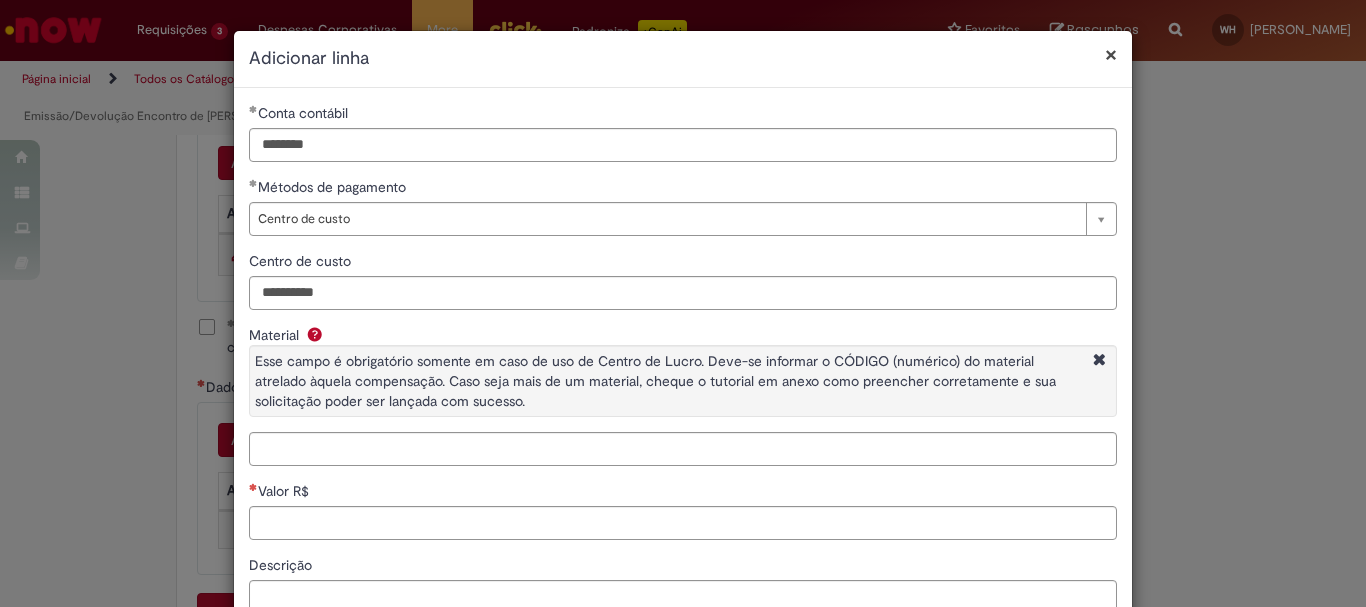 click on "**********" at bounding box center (683, 376) 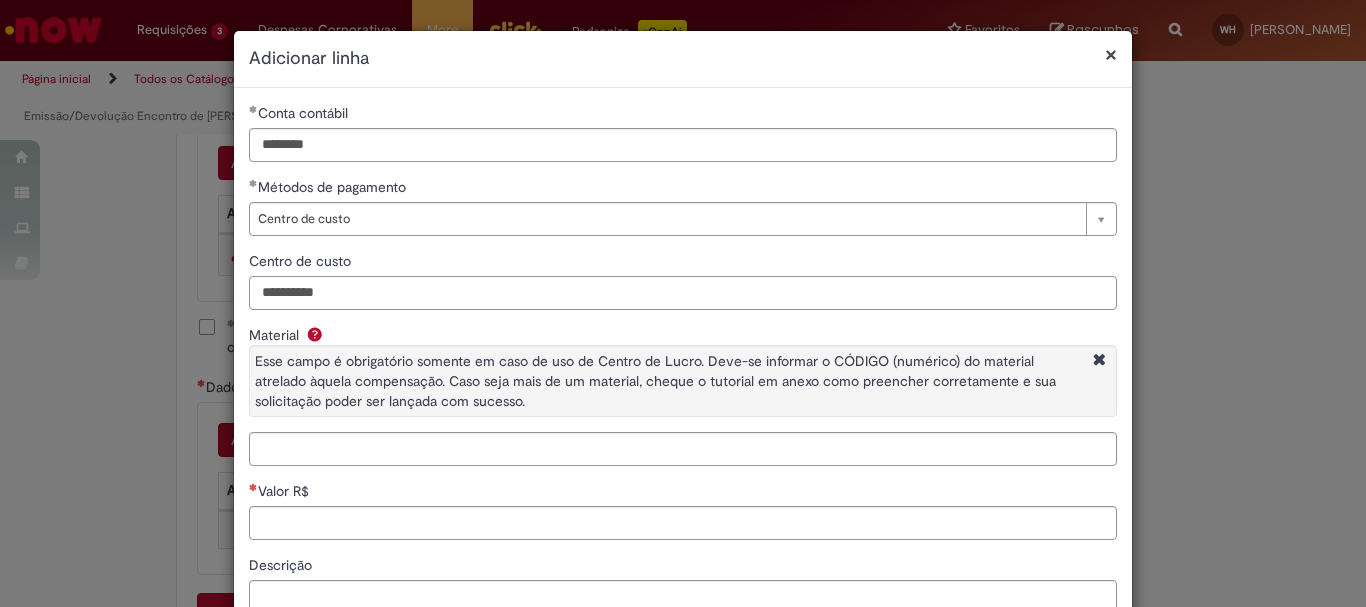 click on "**********" at bounding box center (683, 293) 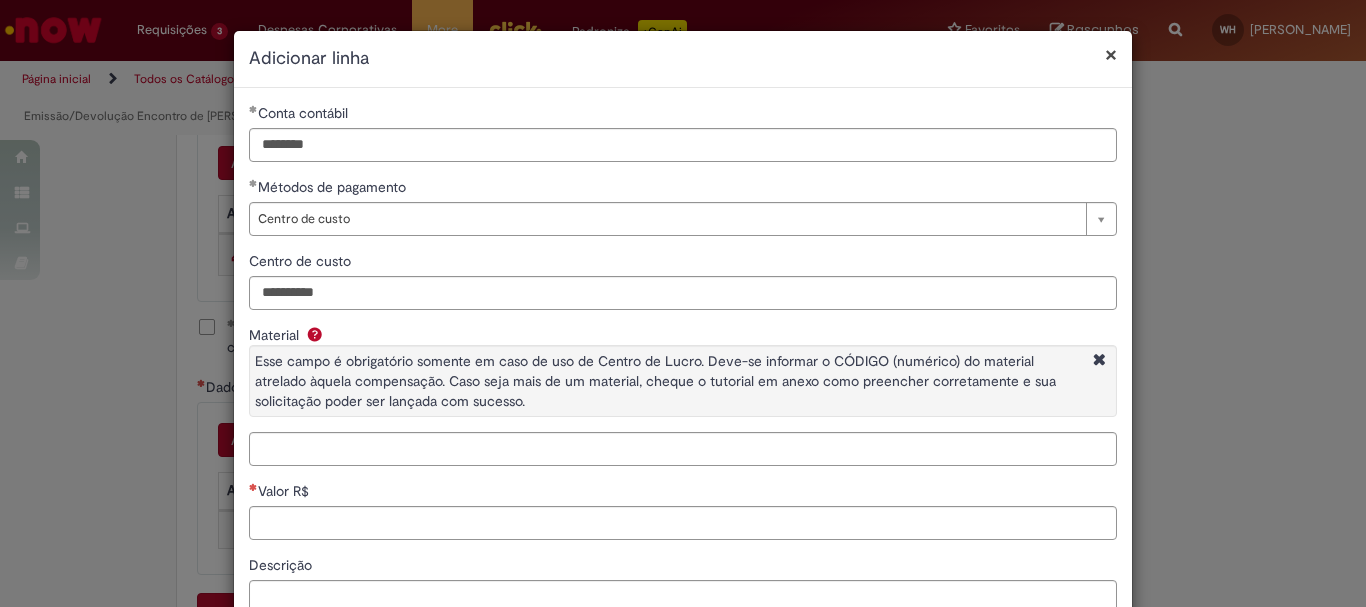 click on "Centro de custo" at bounding box center (683, 263) 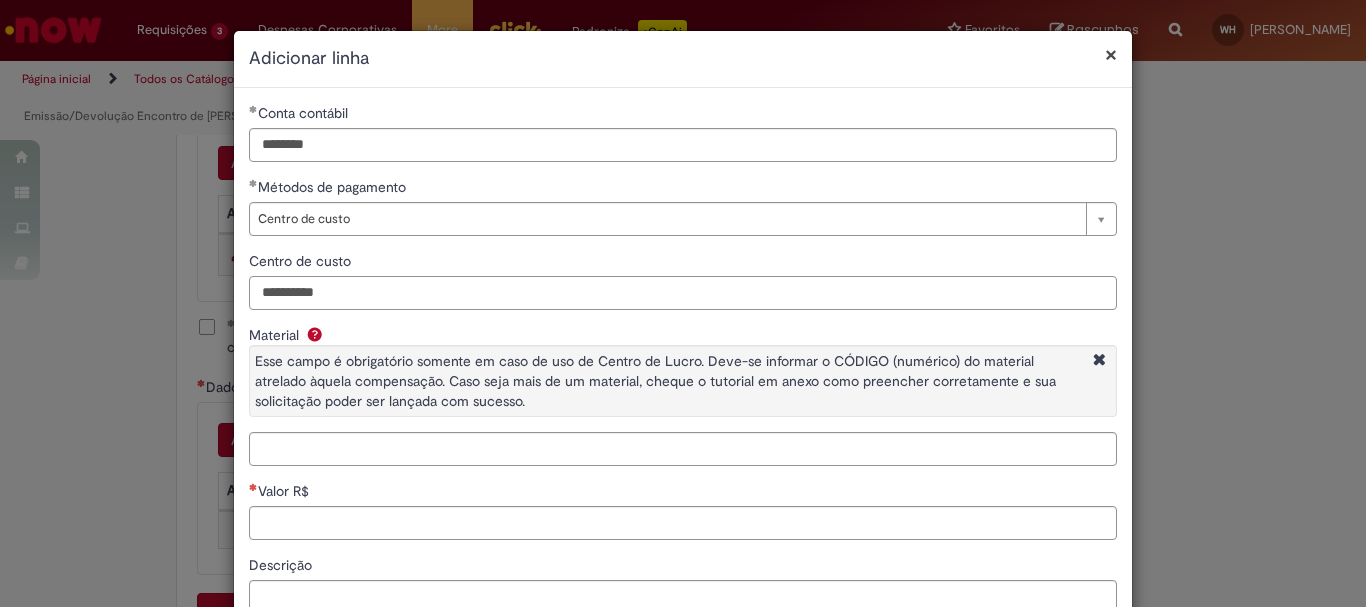 click on "**********" at bounding box center (683, 293) 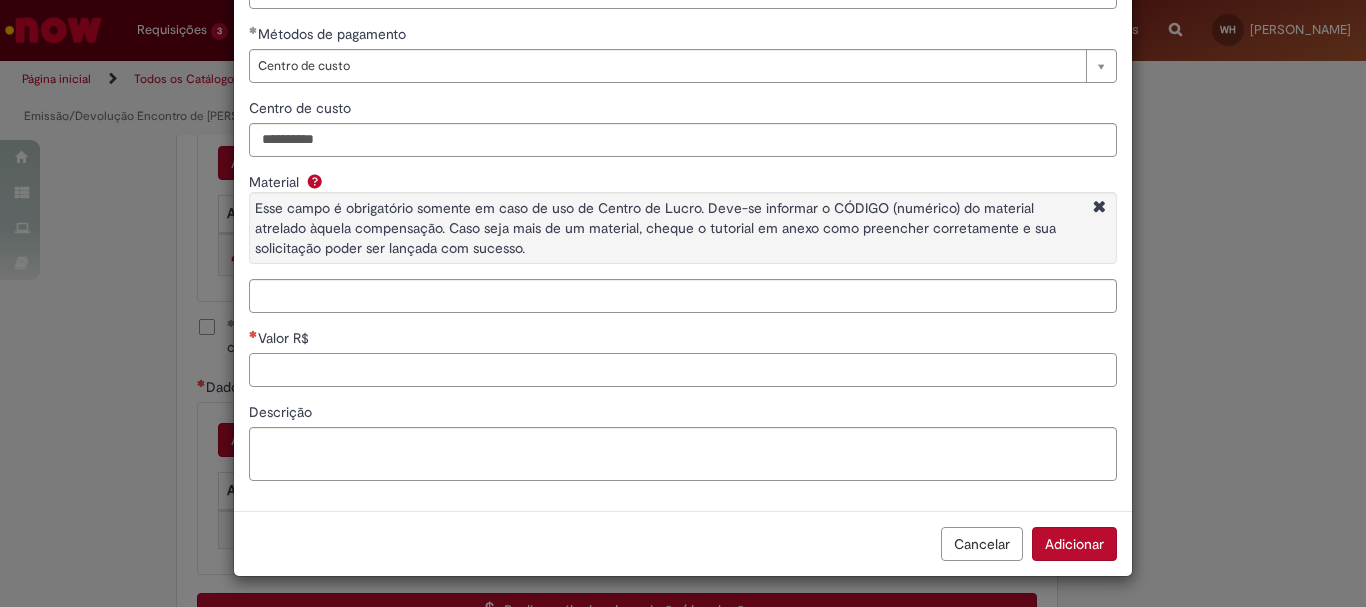 click on "Valor R$" at bounding box center (683, 370) 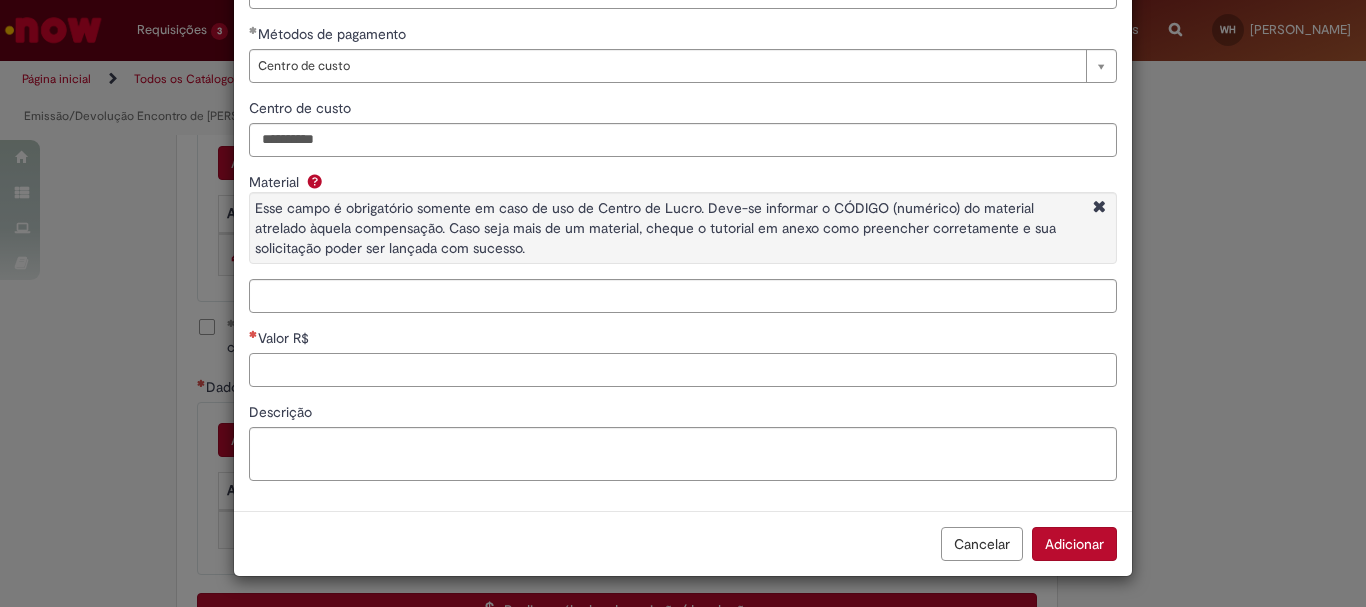 paste on "*********" 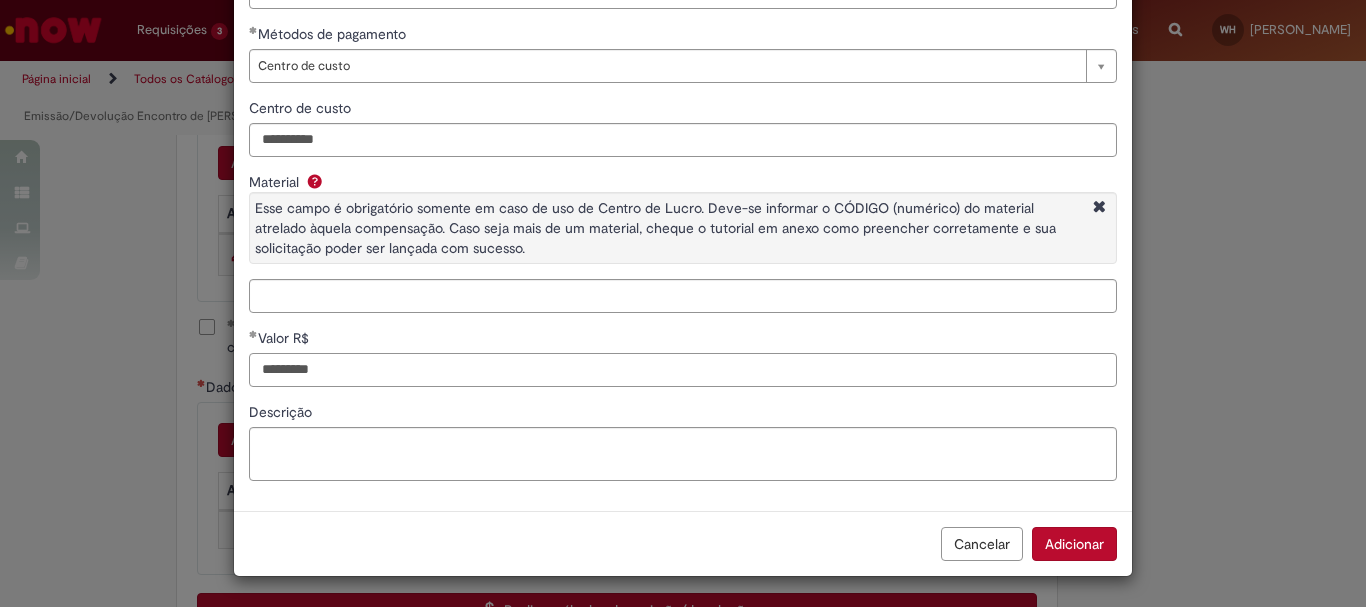 type on "*********" 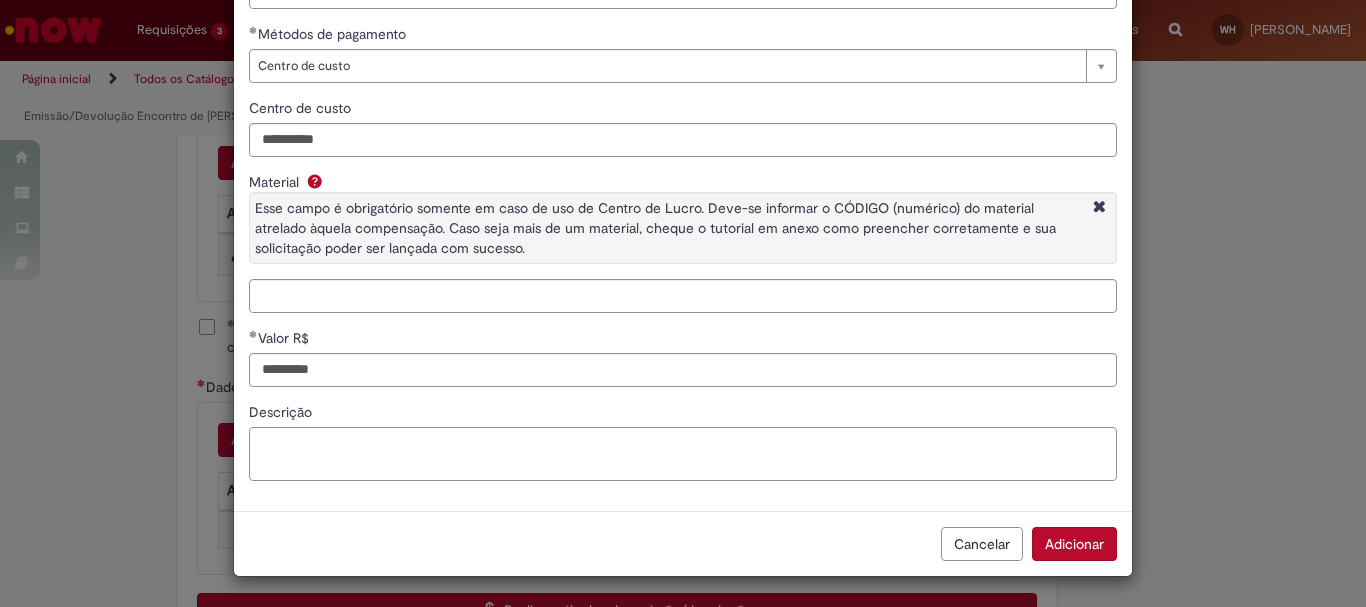 click on "Descrição" at bounding box center [683, 454] 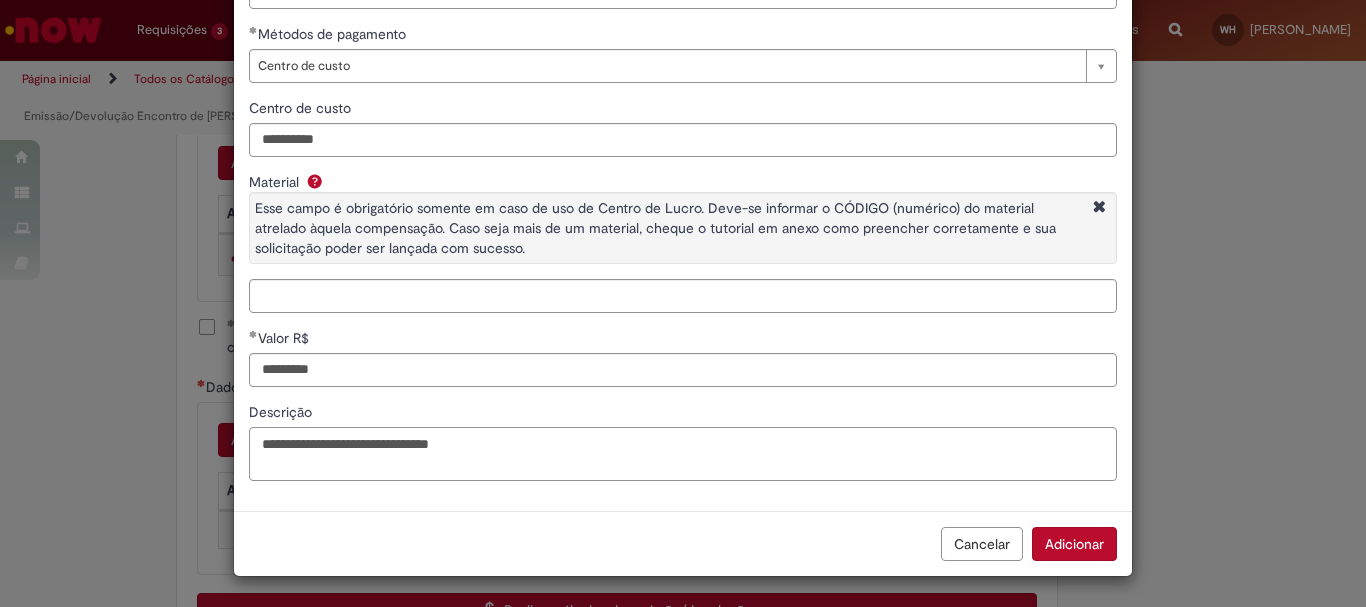 click on "**********" at bounding box center [683, 454] 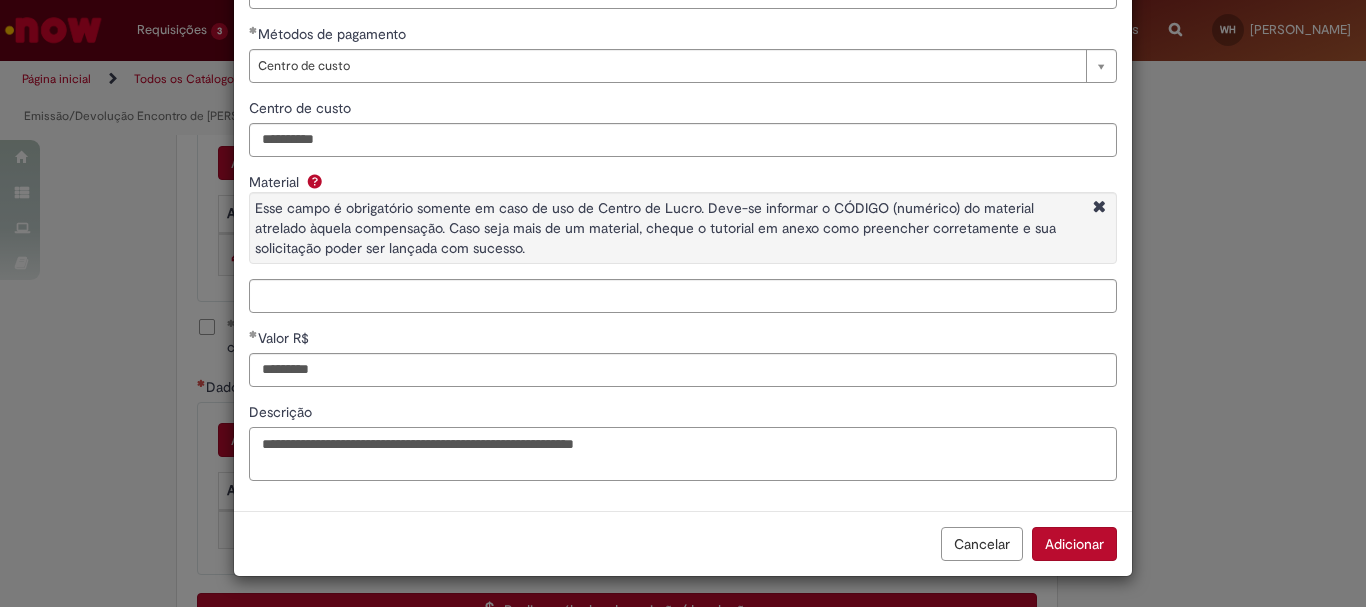 click on "**********" at bounding box center (683, 454) 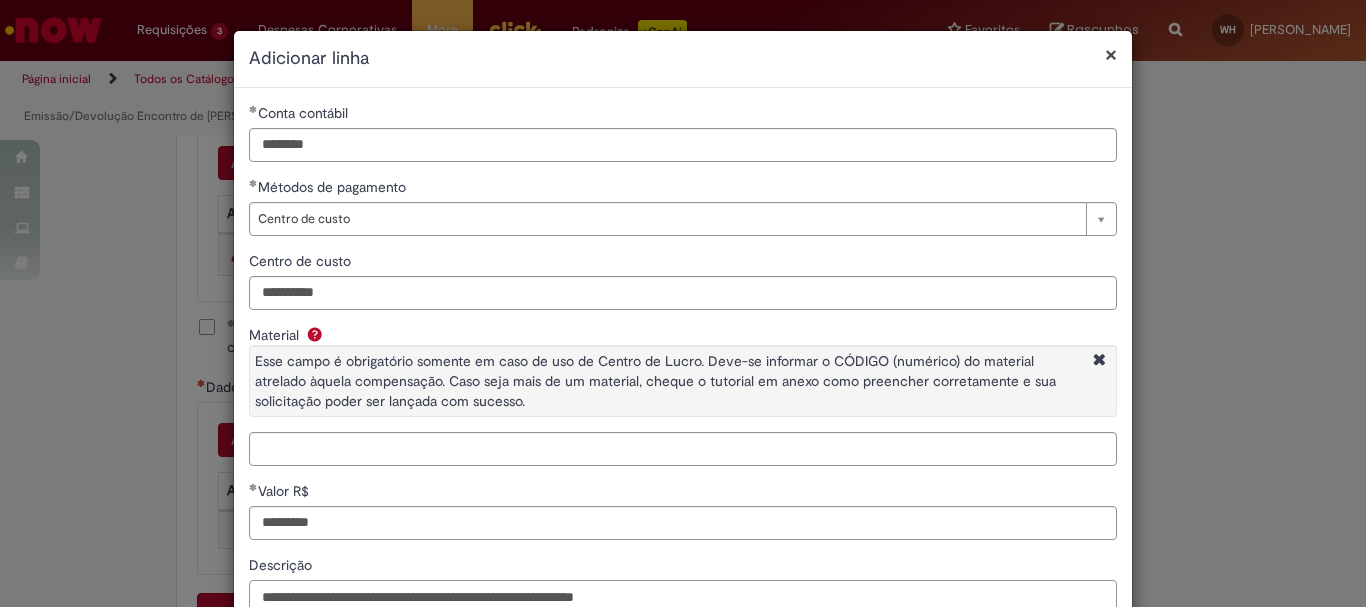 type on "**********" 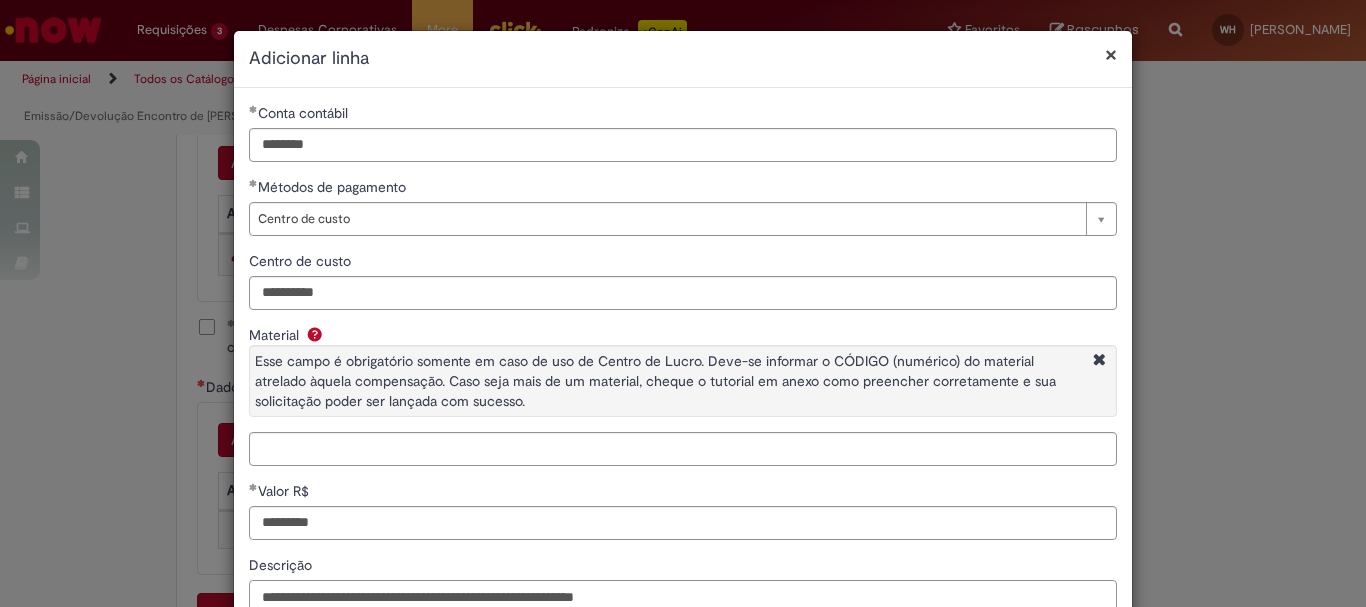 scroll, scrollTop: 153, scrollLeft: 0, axis: vertical 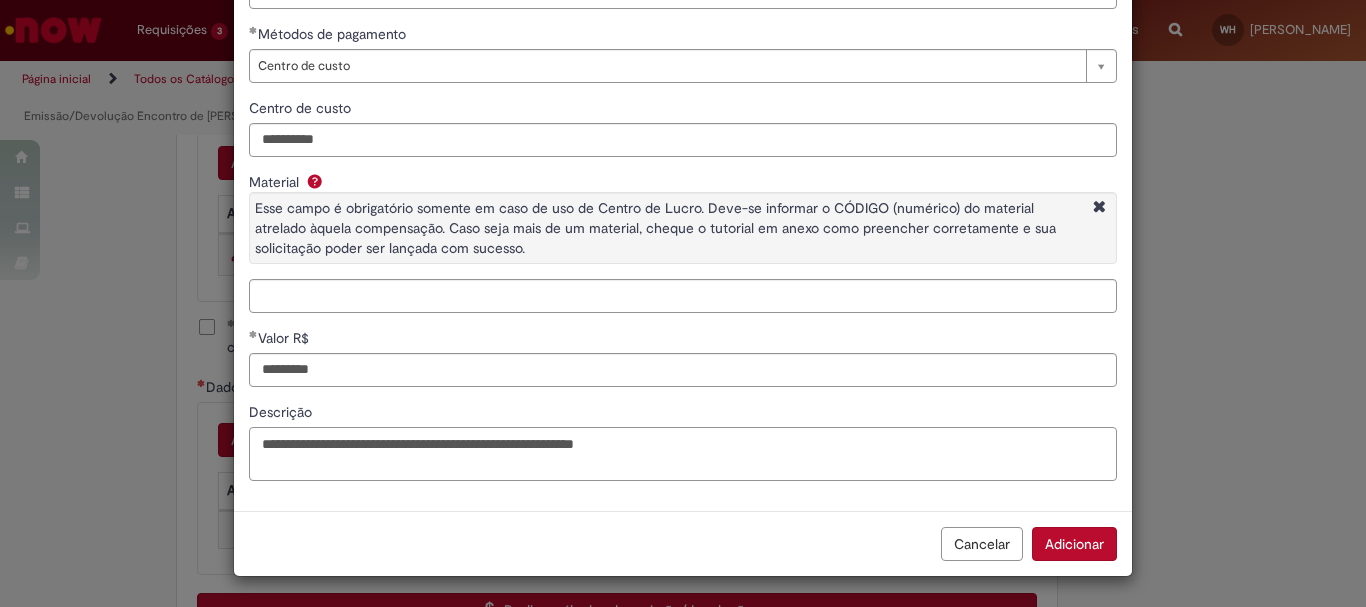 drag, startPoint x: 687, startPoint y: 447, endPoint x: 226, endPoint y: 443, distance: 461.01736 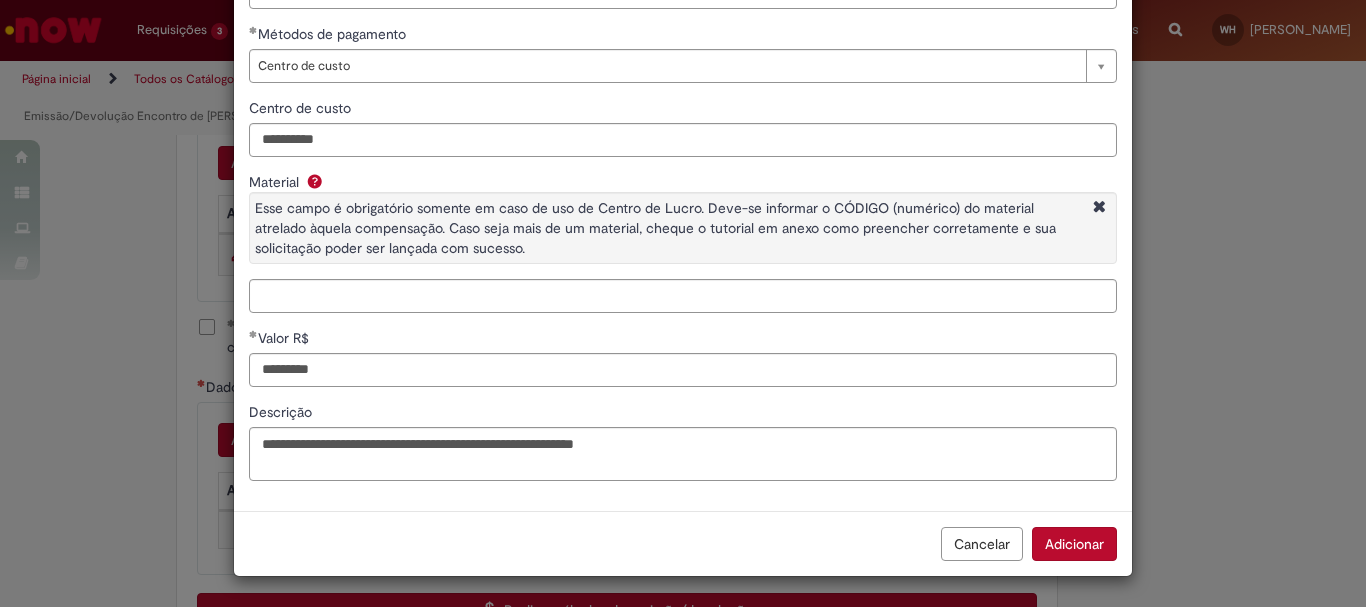 click on "Adicionar" at bounding box center (1074, 544) 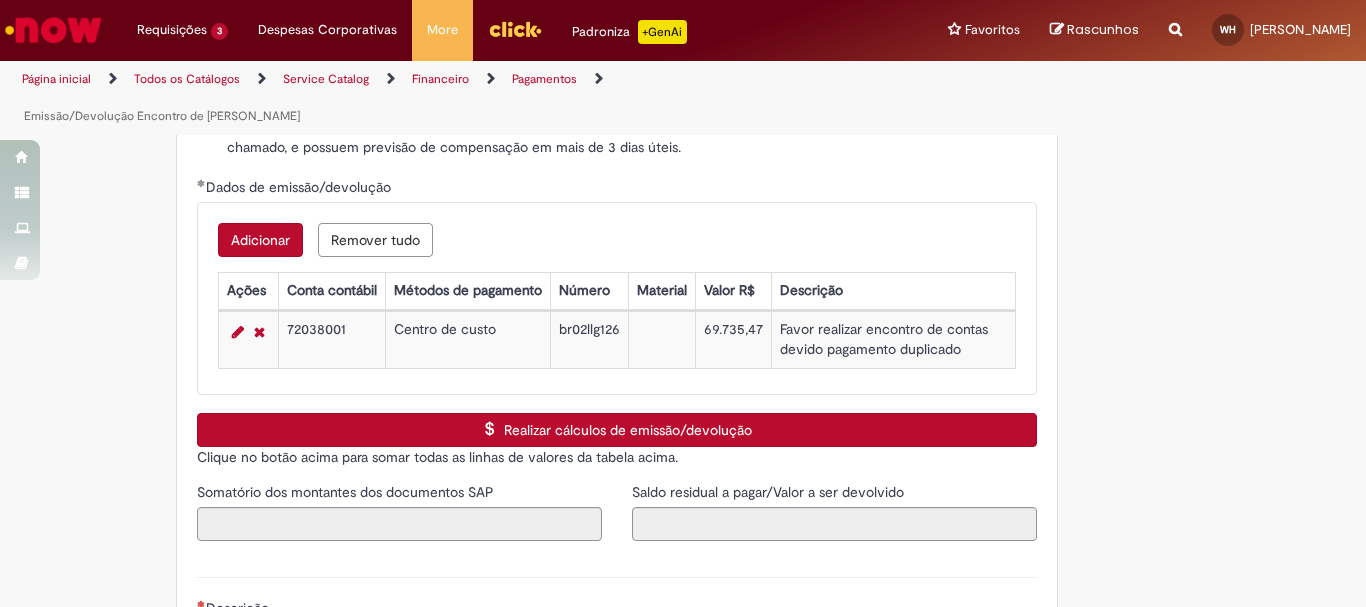 scroll, scrollTop: 3053, scrollLeft: 0, axis: vertical 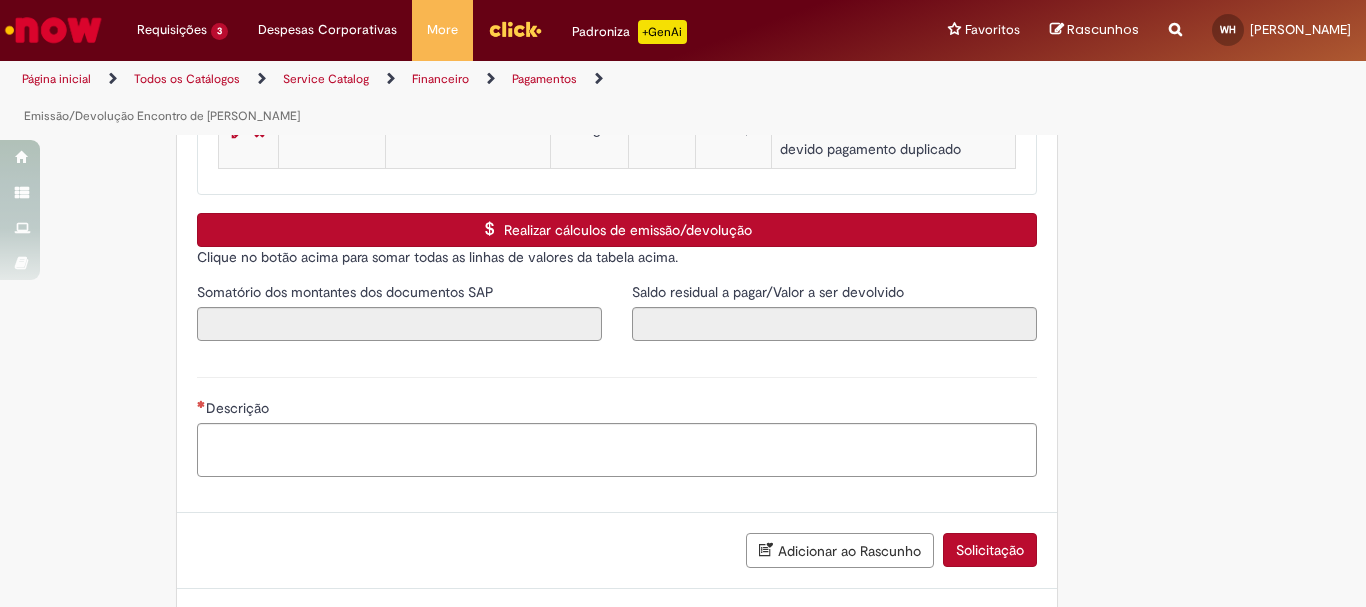 click on "Realizar cálculos de emissão/devolução" at bounding box center [617, 230] 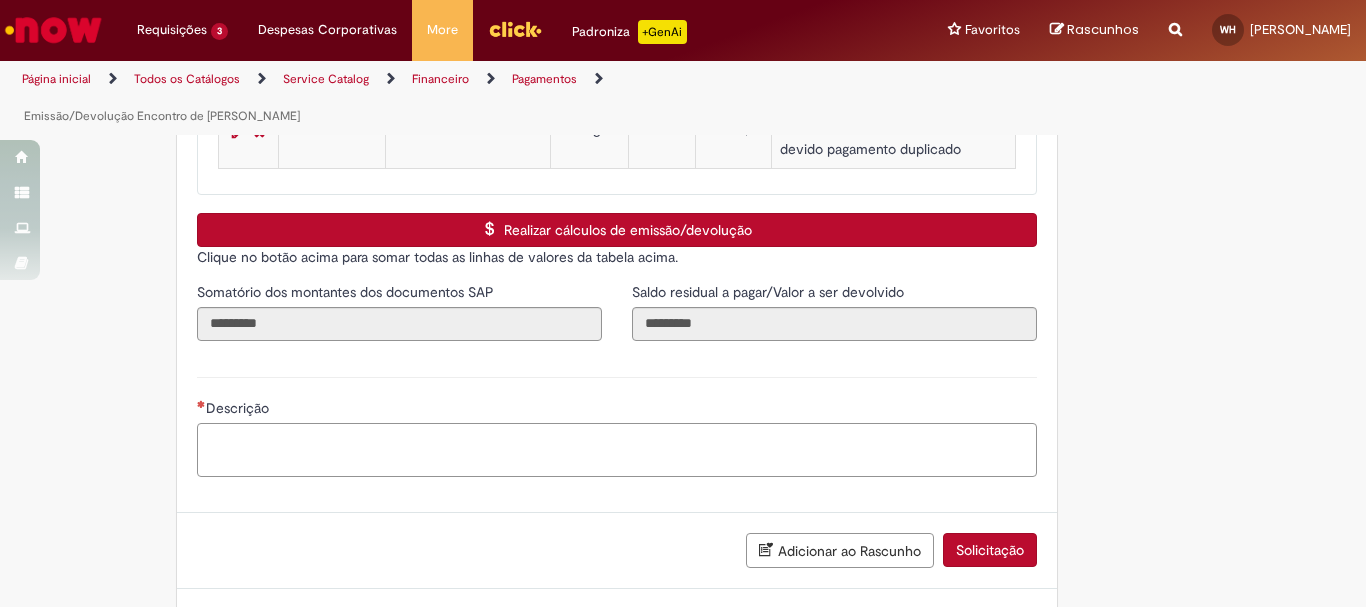 click on "Descrição" at bounding box center (617, 450) 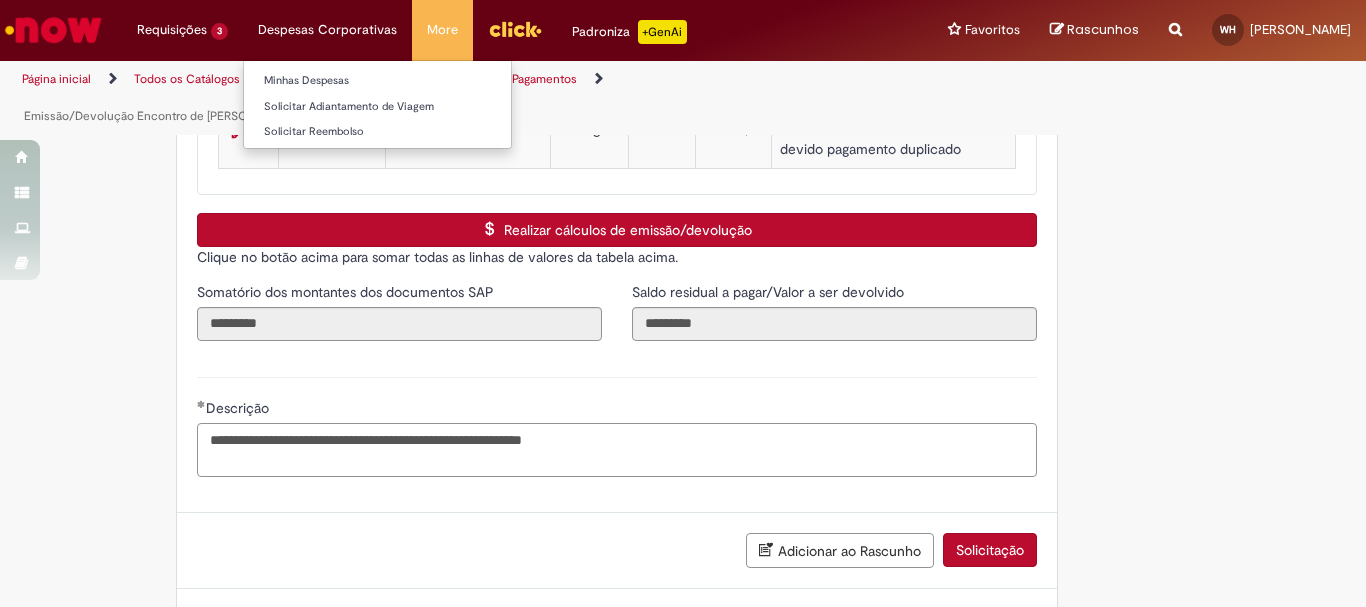 type on "**********" 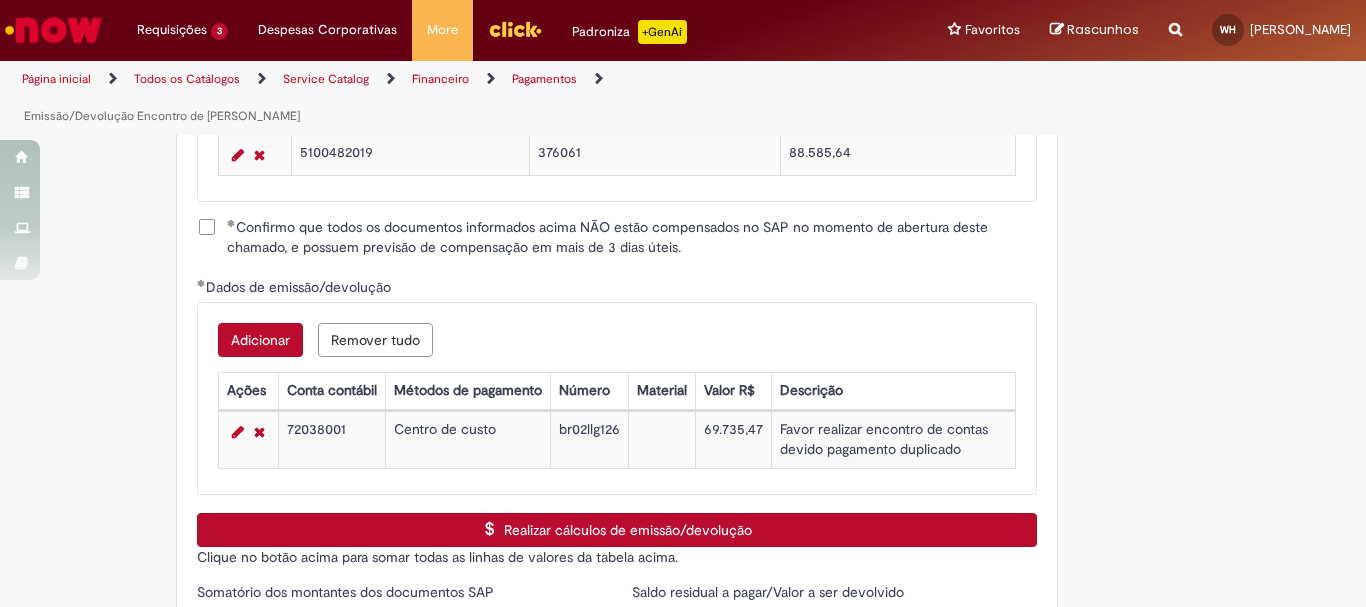 scroll, scrollTop: 3144, scrollLeft: 0, axis: vertical 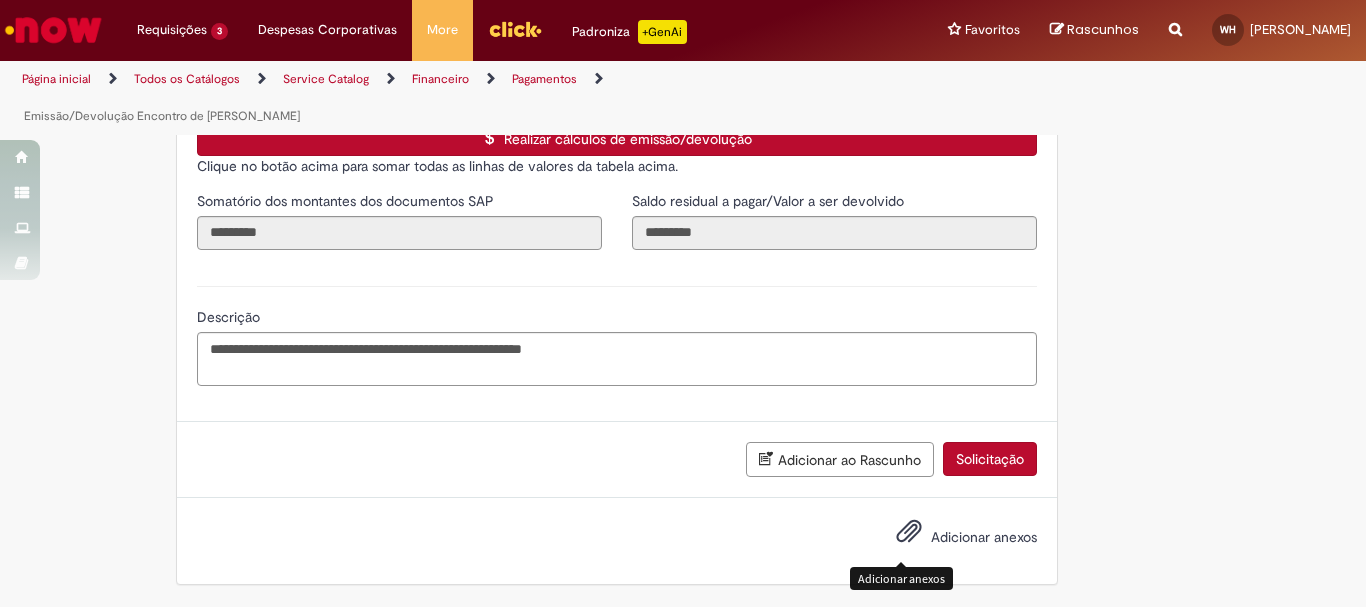 click at bounding box center [909, 532] 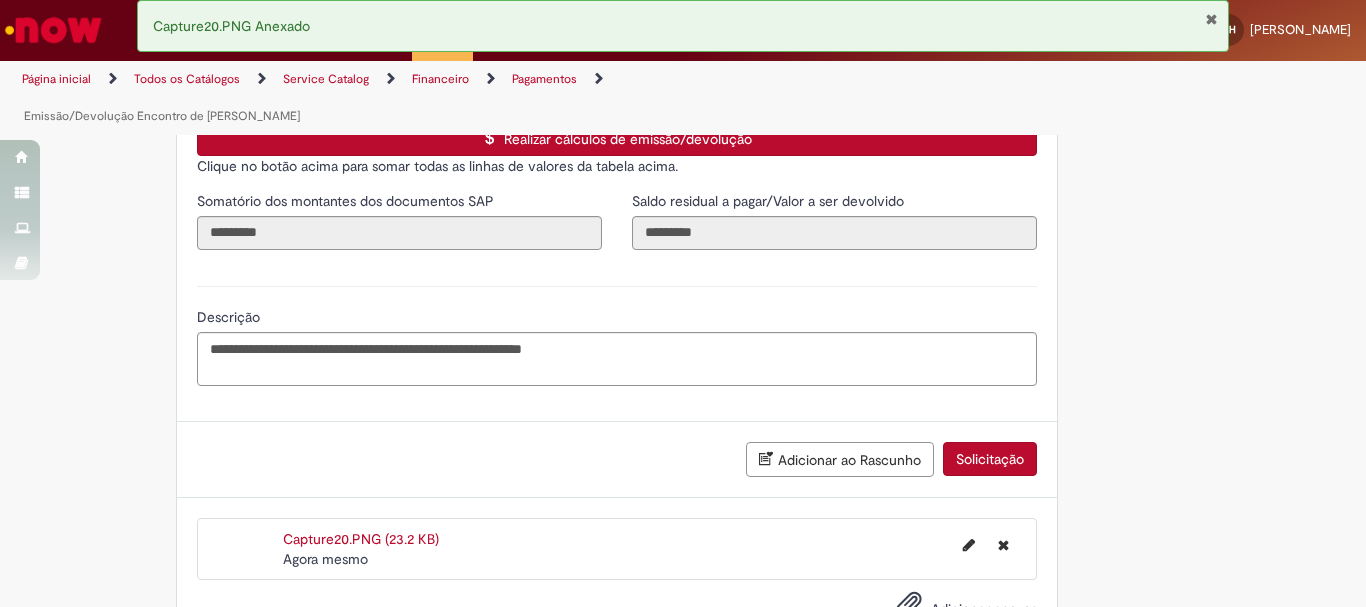 scroll, scrollTop: 3216, scrollLeft: 0, axis: vertical 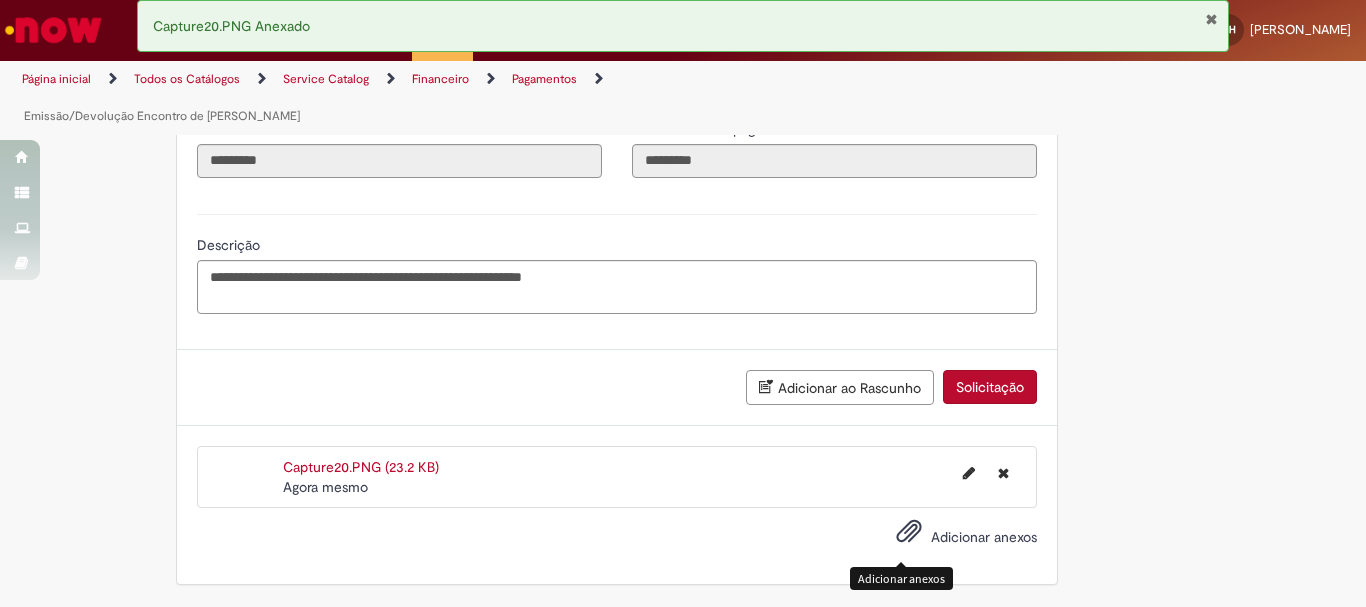 click at bounding box center (909, 532) 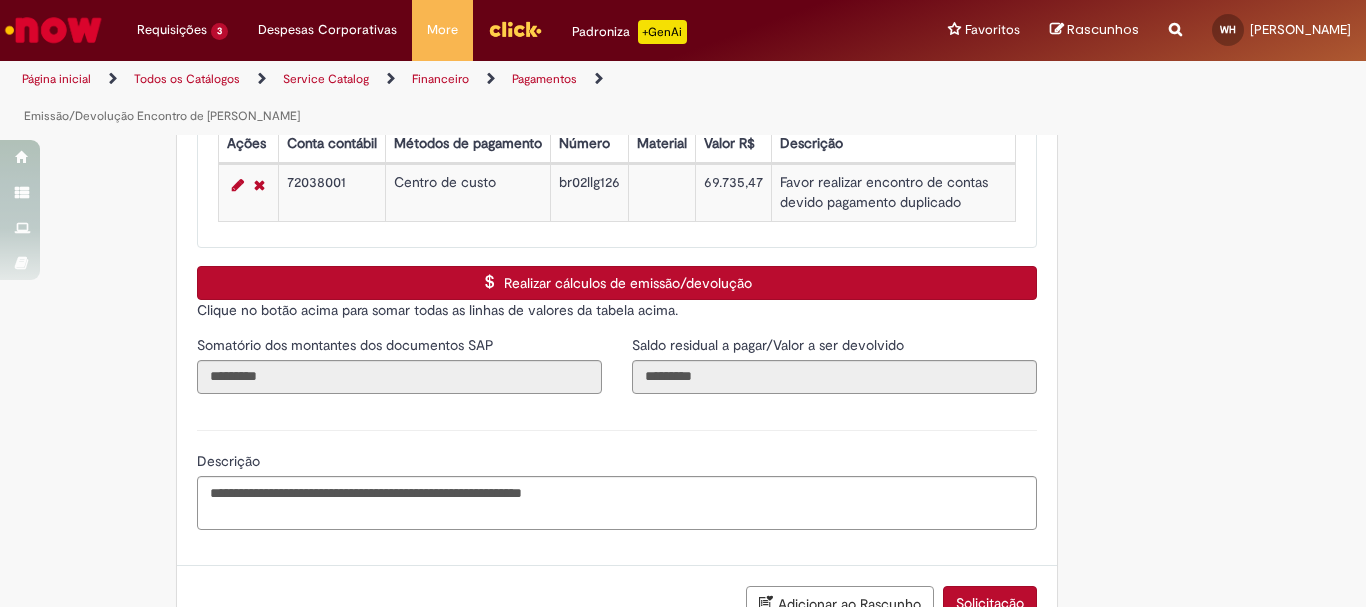 scroll, scrollTop: 3277, scrollLeft: 0, axis: vertical 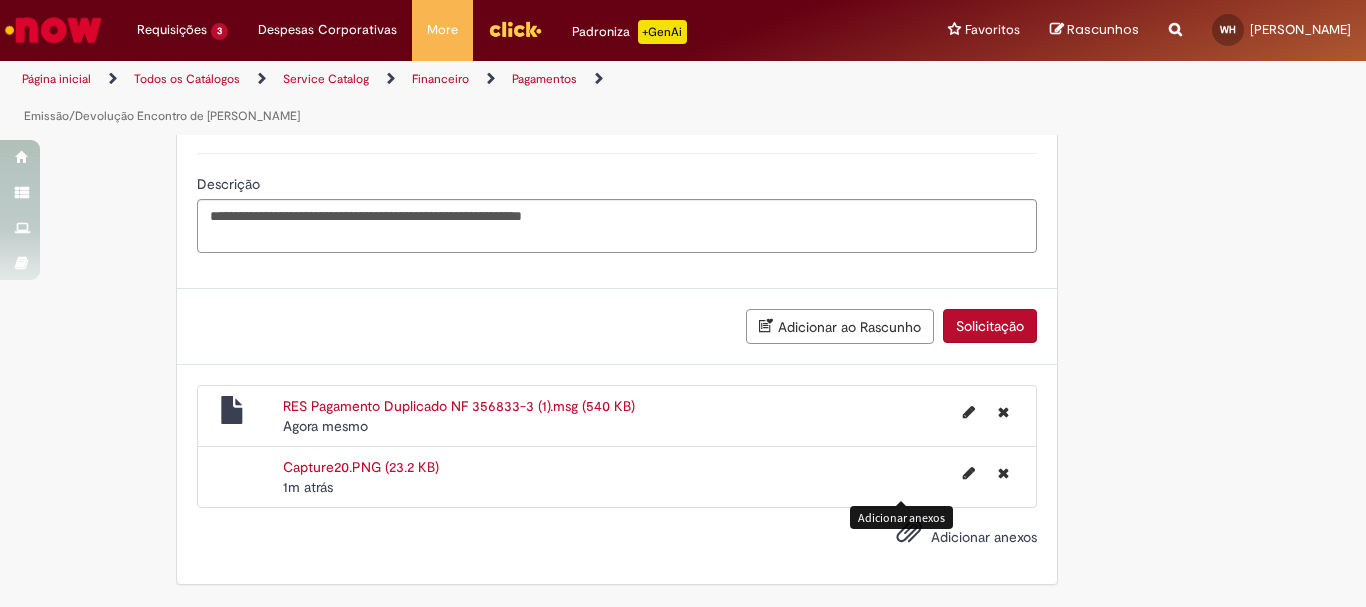 click on "Solicitação" at bounding box center (990, 326) 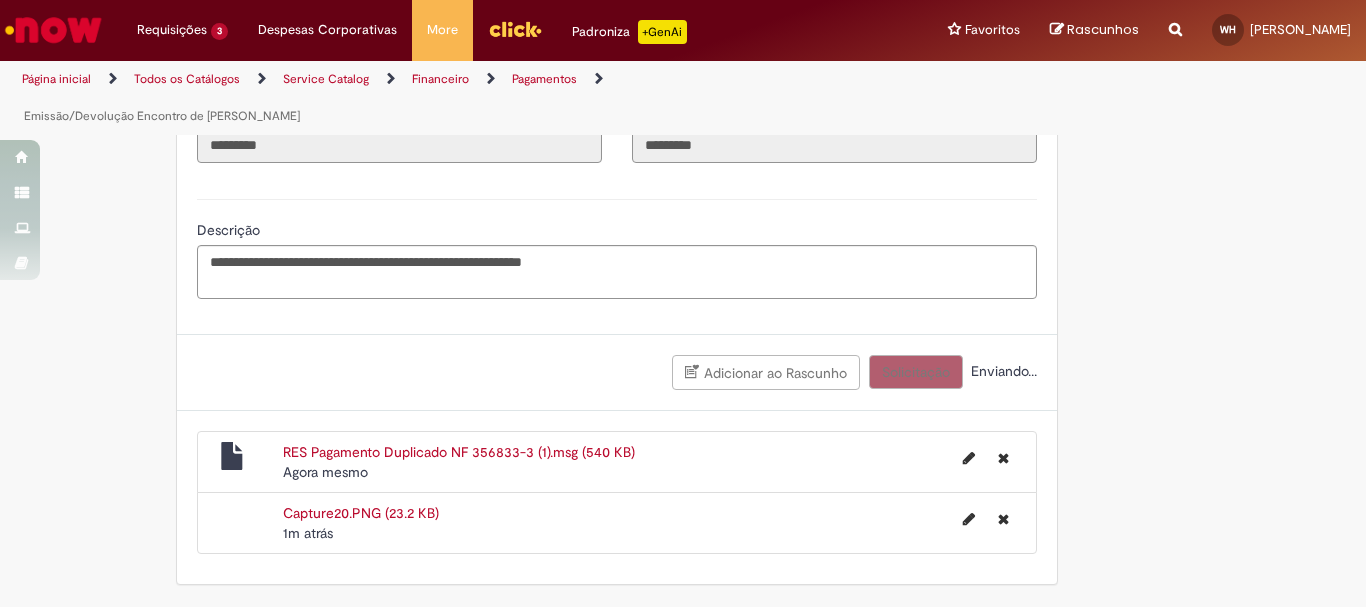 scroll, scrollTop: 3231, scrollLeft: 0, axis: vertical 